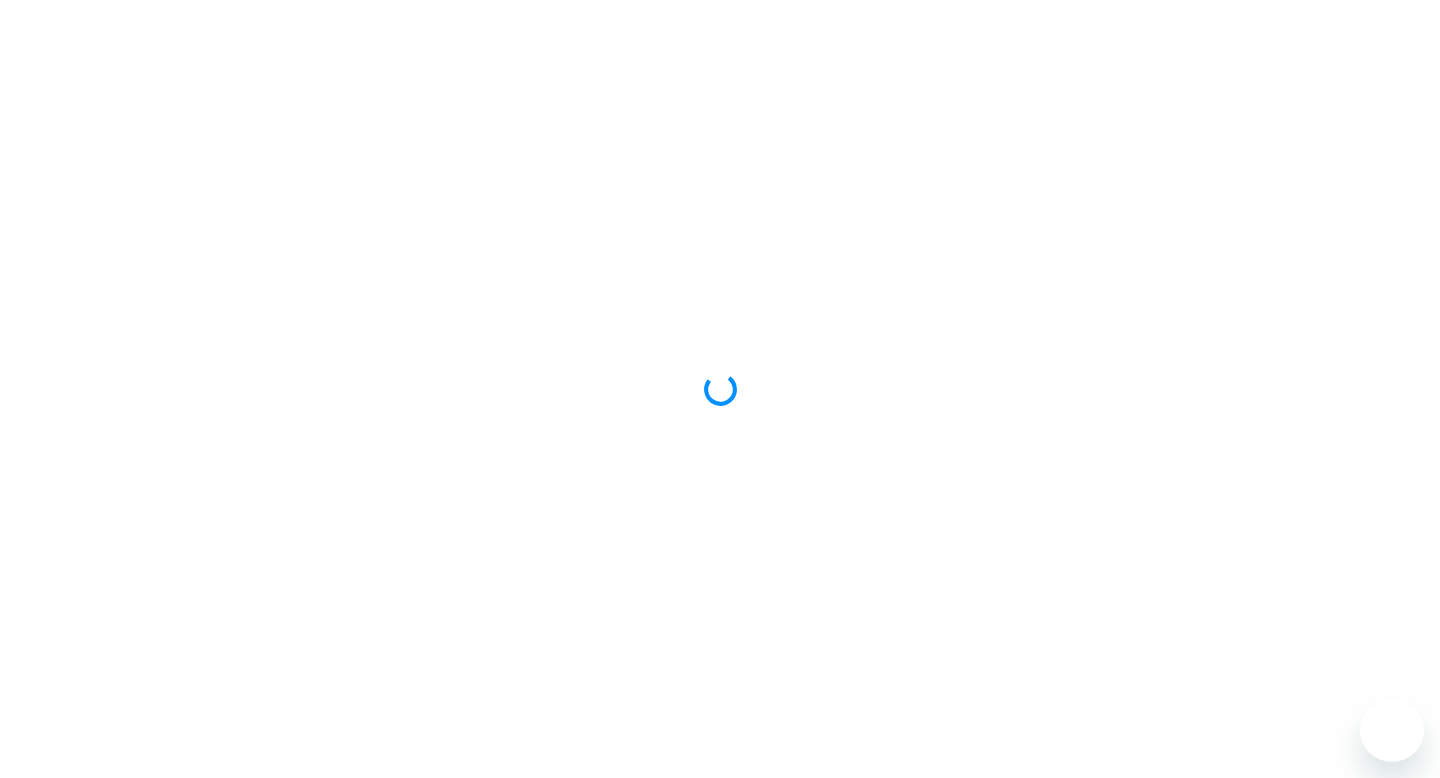 scroll, scrollTop: 0, scrollLeft: 0, axis: both 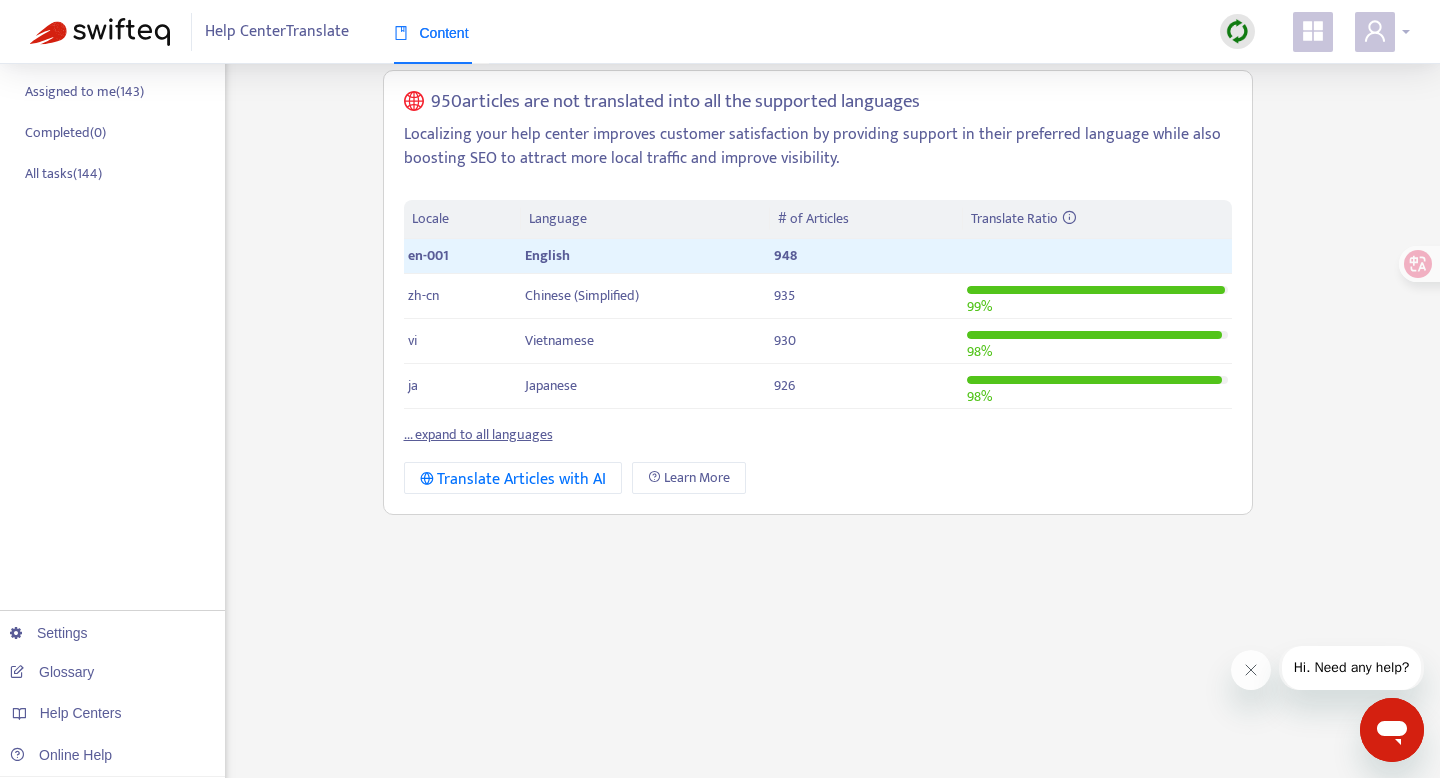 click at bounding box center (1375, 32) 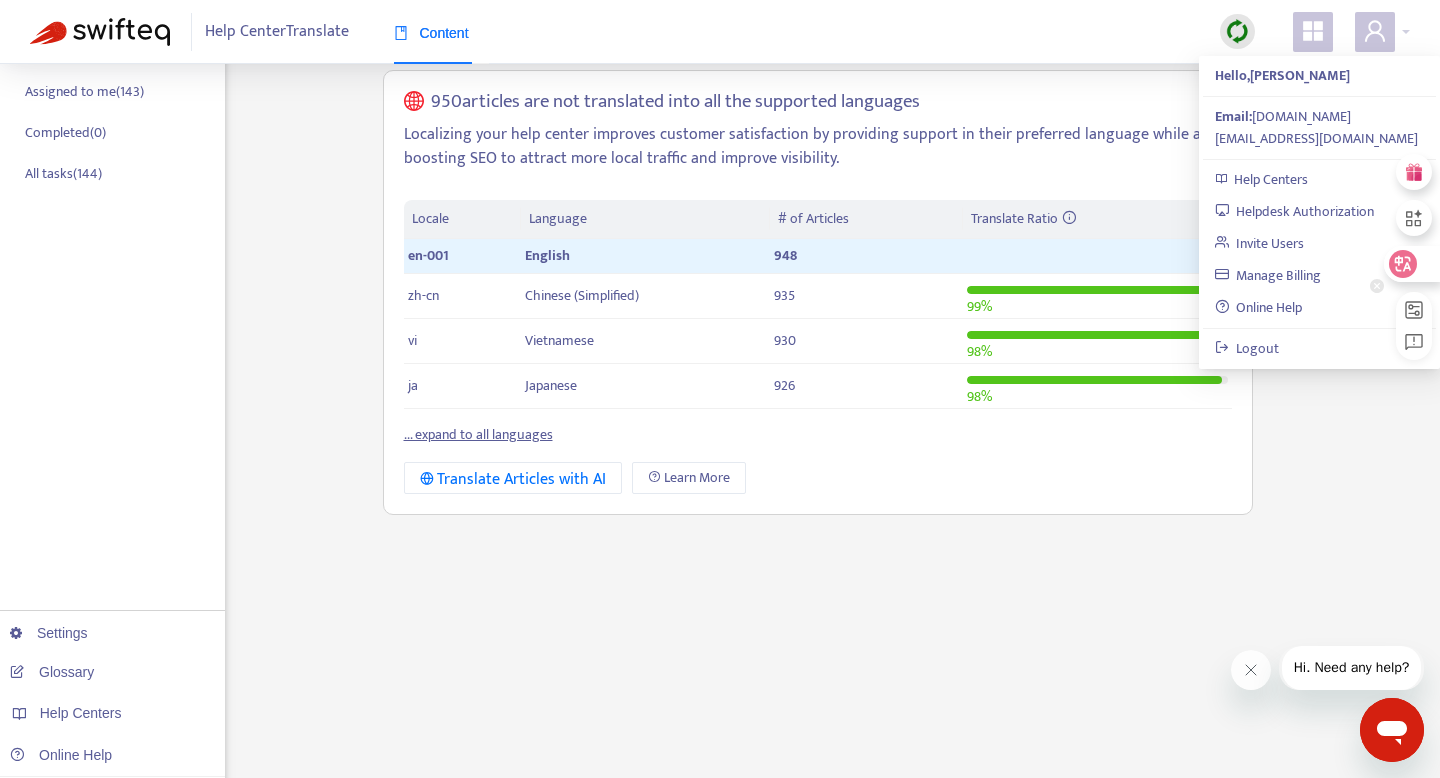 click at bounding box center (1405, 264) 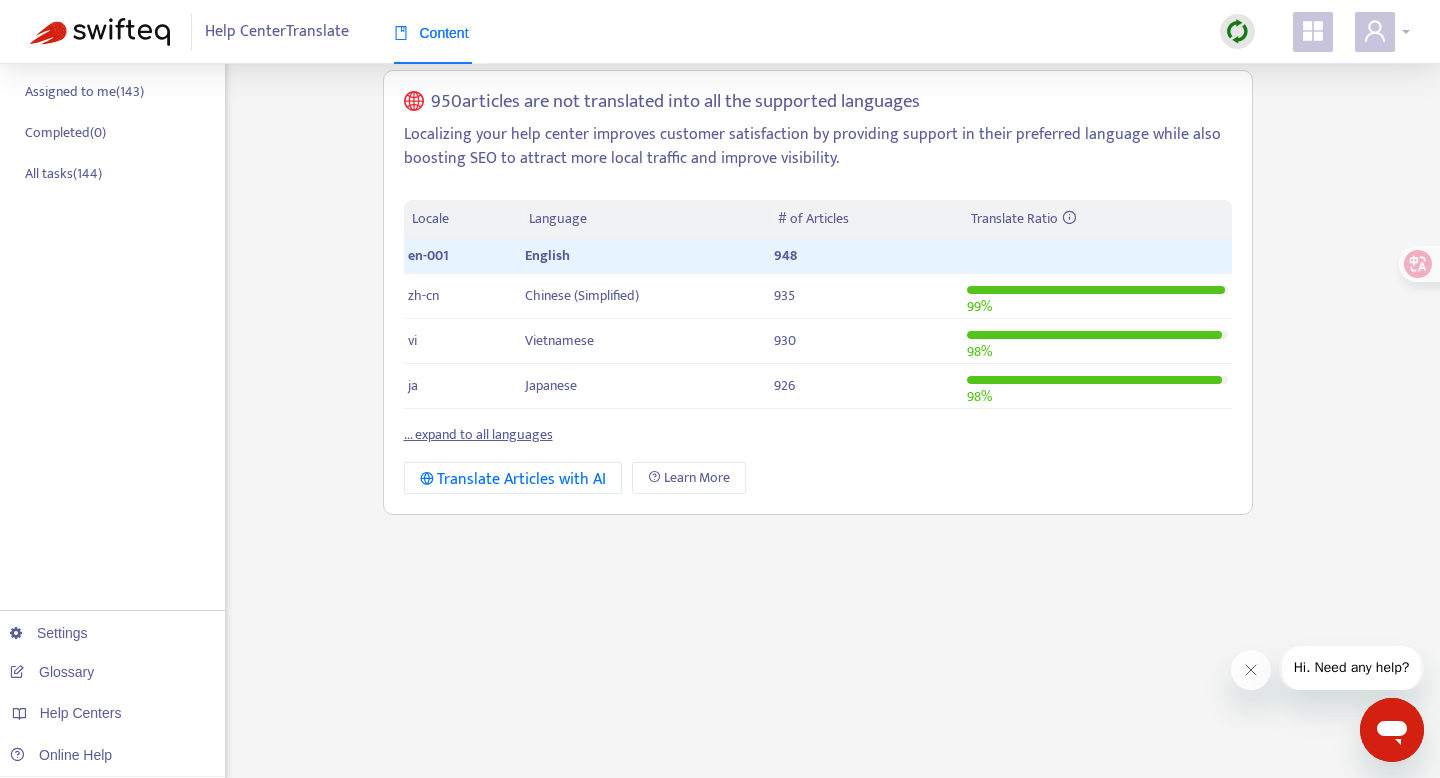 click 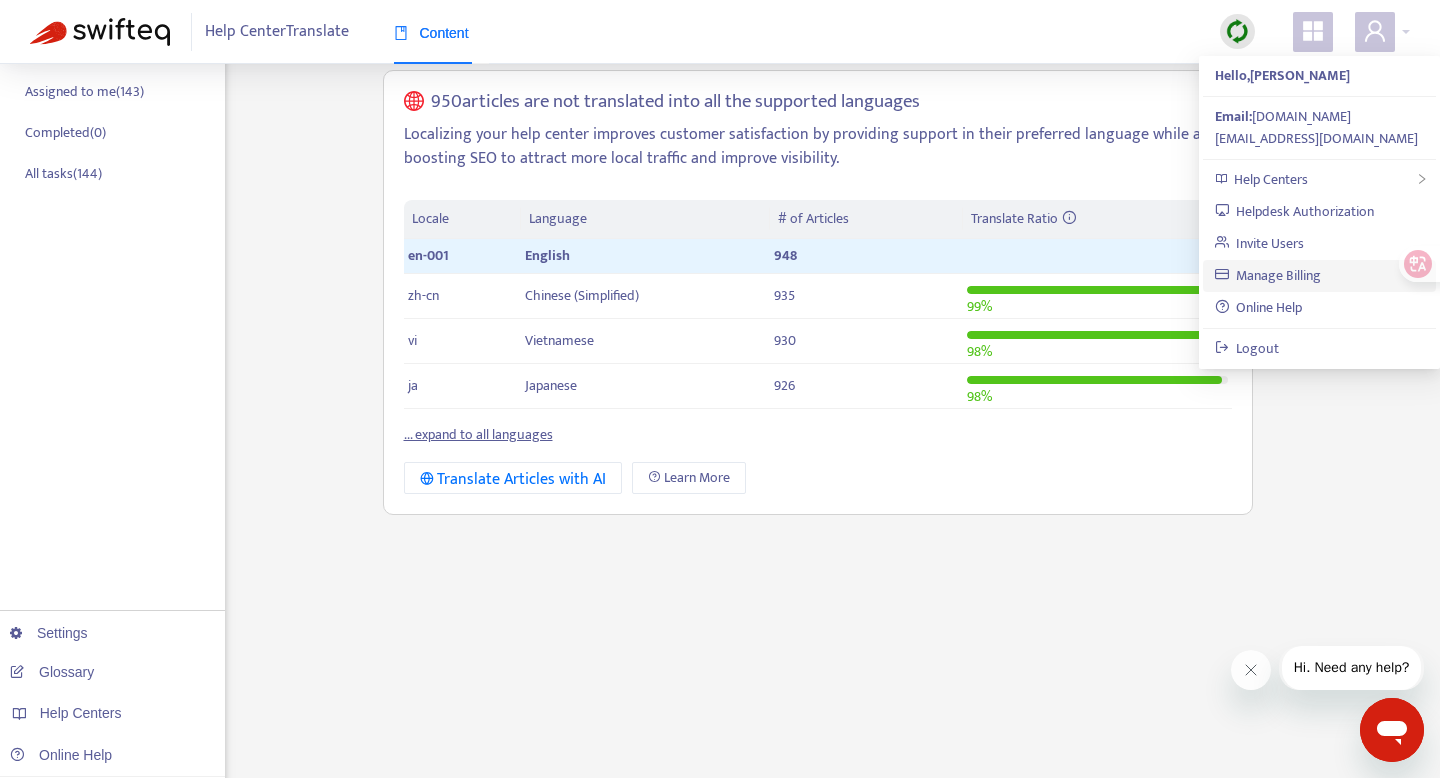 click on "Manage Billing" at bounding box center [1268, 275] 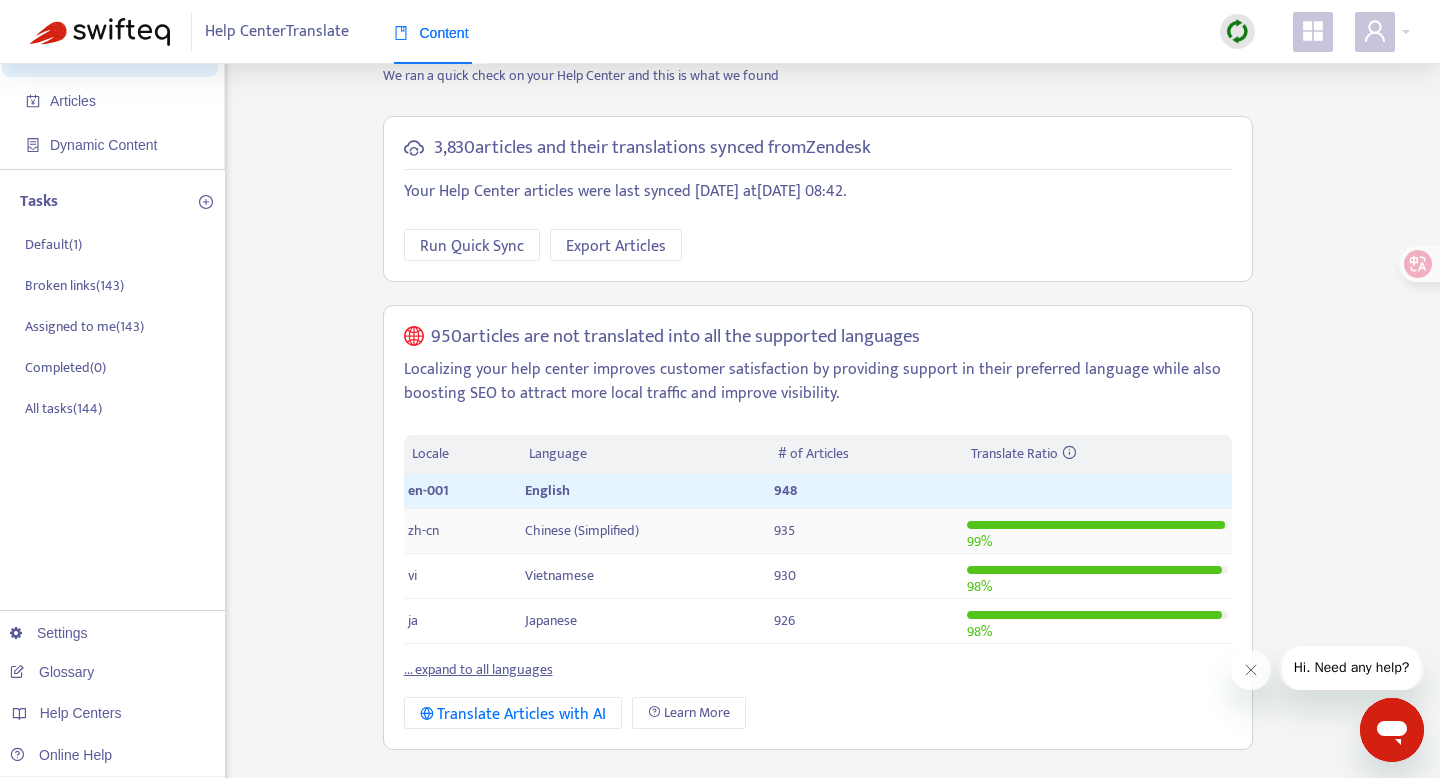 scroll, scrollTop: 71, scrollLeft: 0, axis: vertical 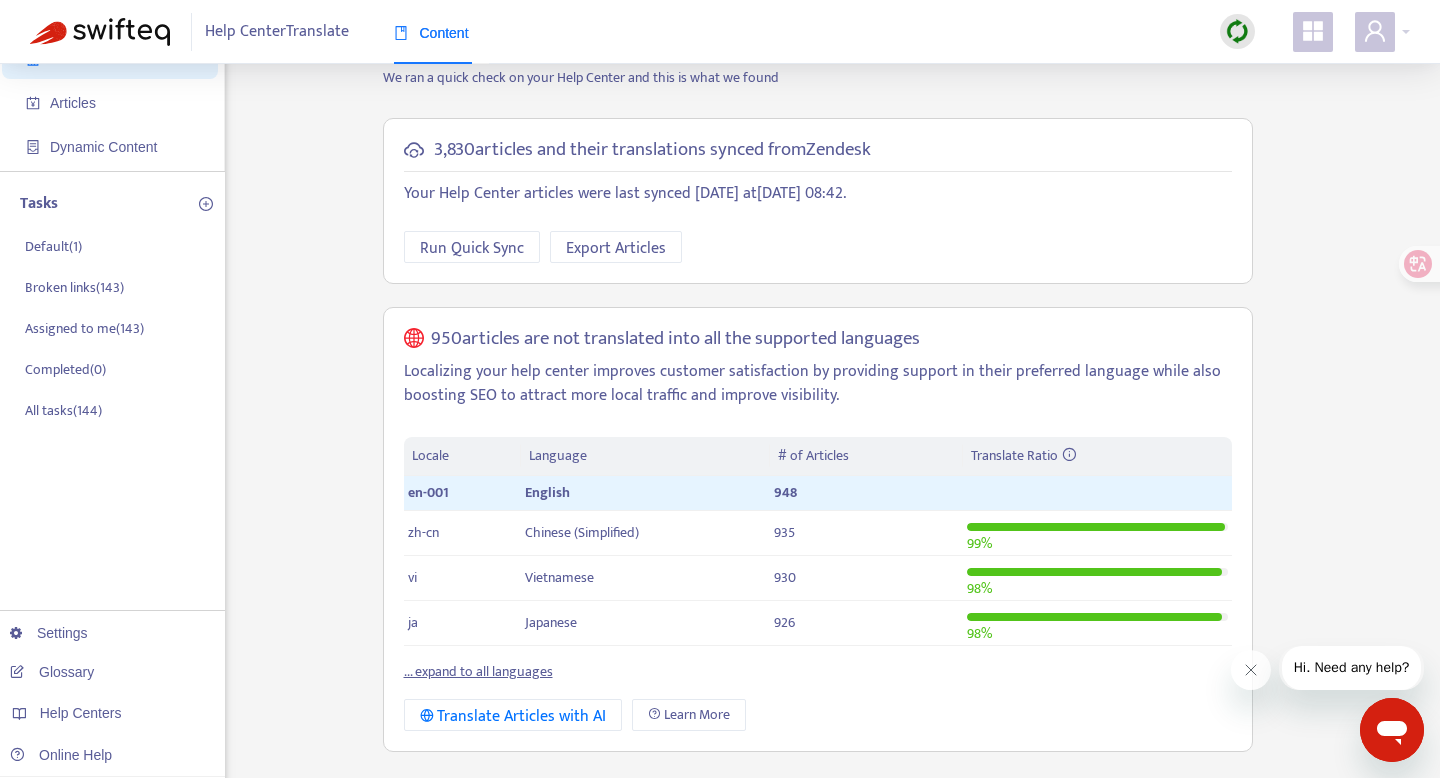 click at bounding box center [1313, 32] 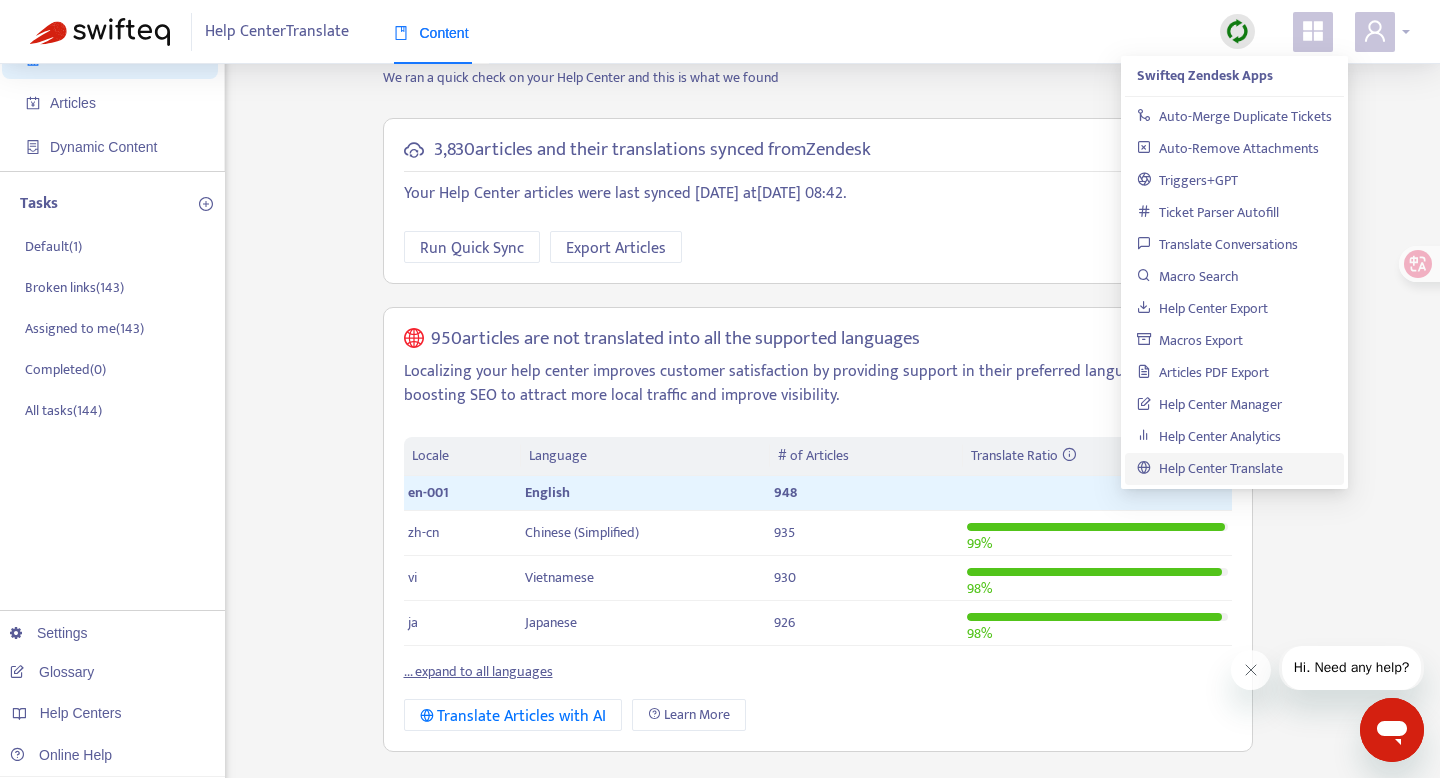 click at bounding box center (1375, 32) 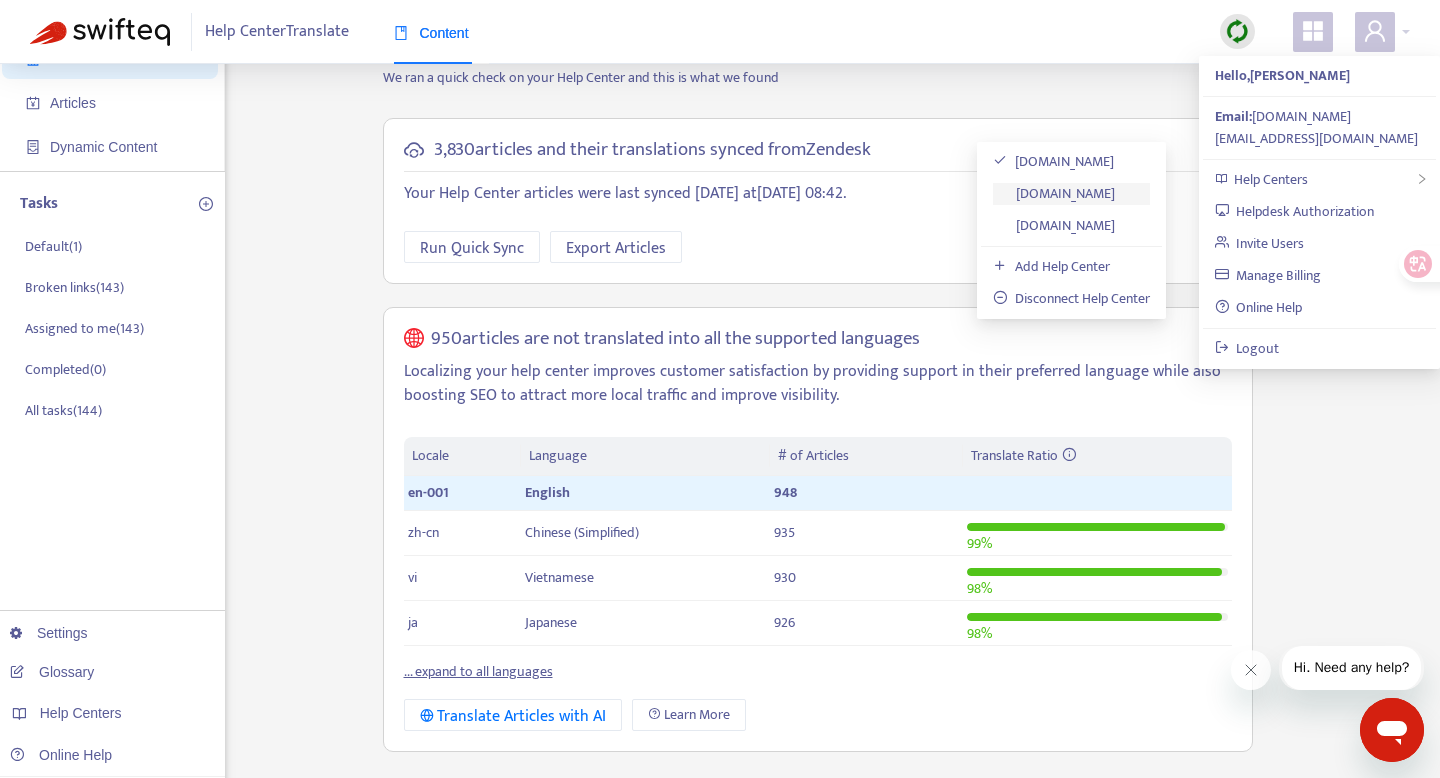 click on "[DOMAIN_NAME]" at bounding box center [1054, 193] 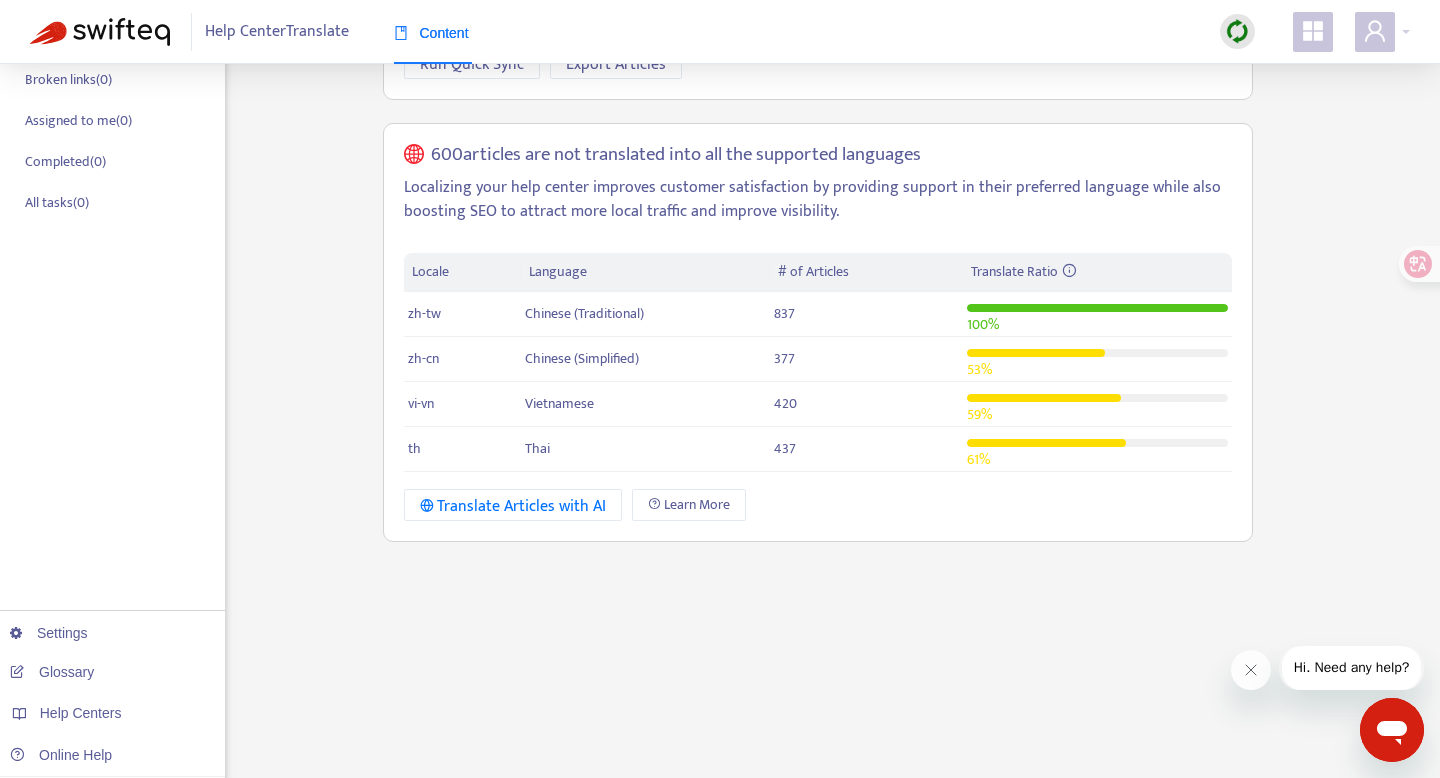 scroll, scrollTop: 486, scrollLeft: 0, axis: vertical 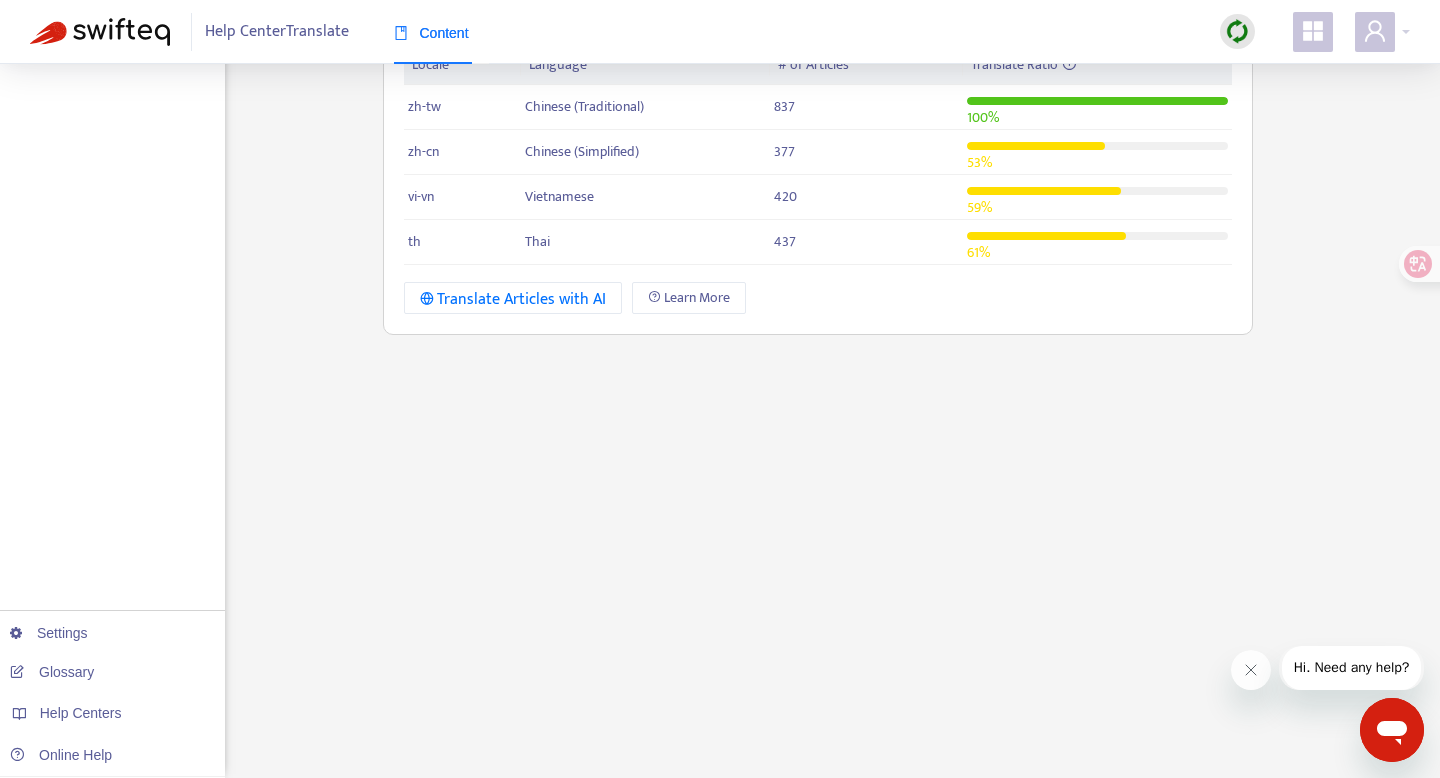 click 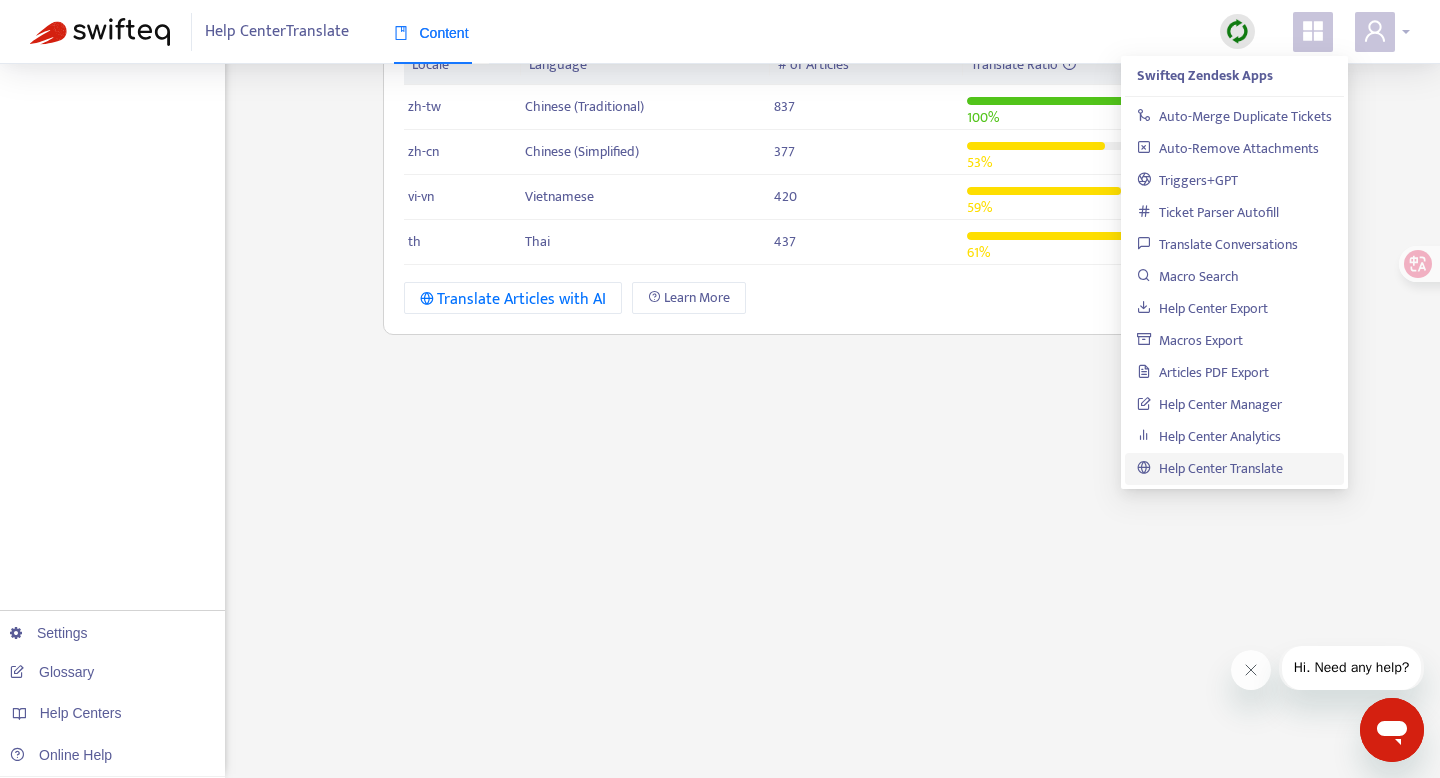 click at bounding box center [1375, 32] 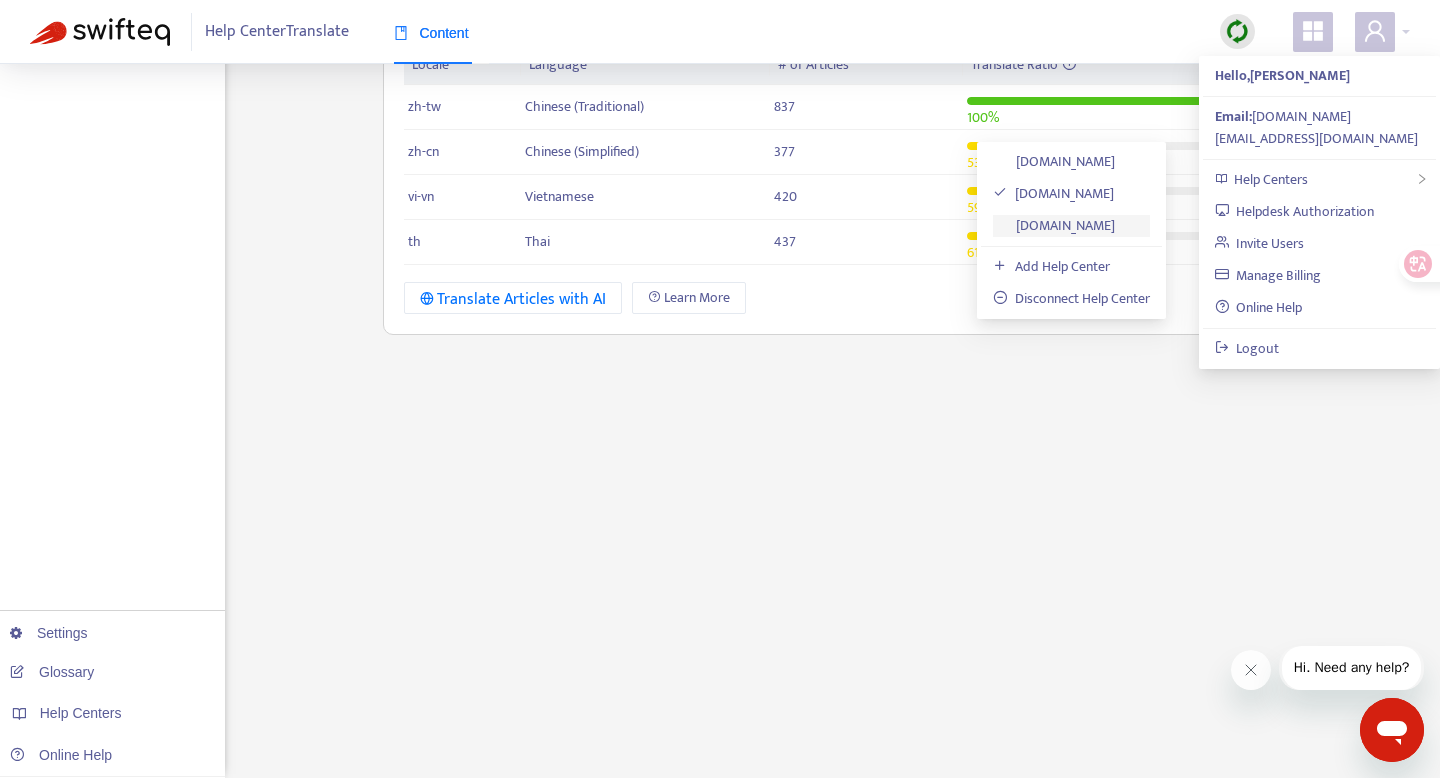 click on "[DOMAIN_NAME]" at bounding box center [1054, 225] 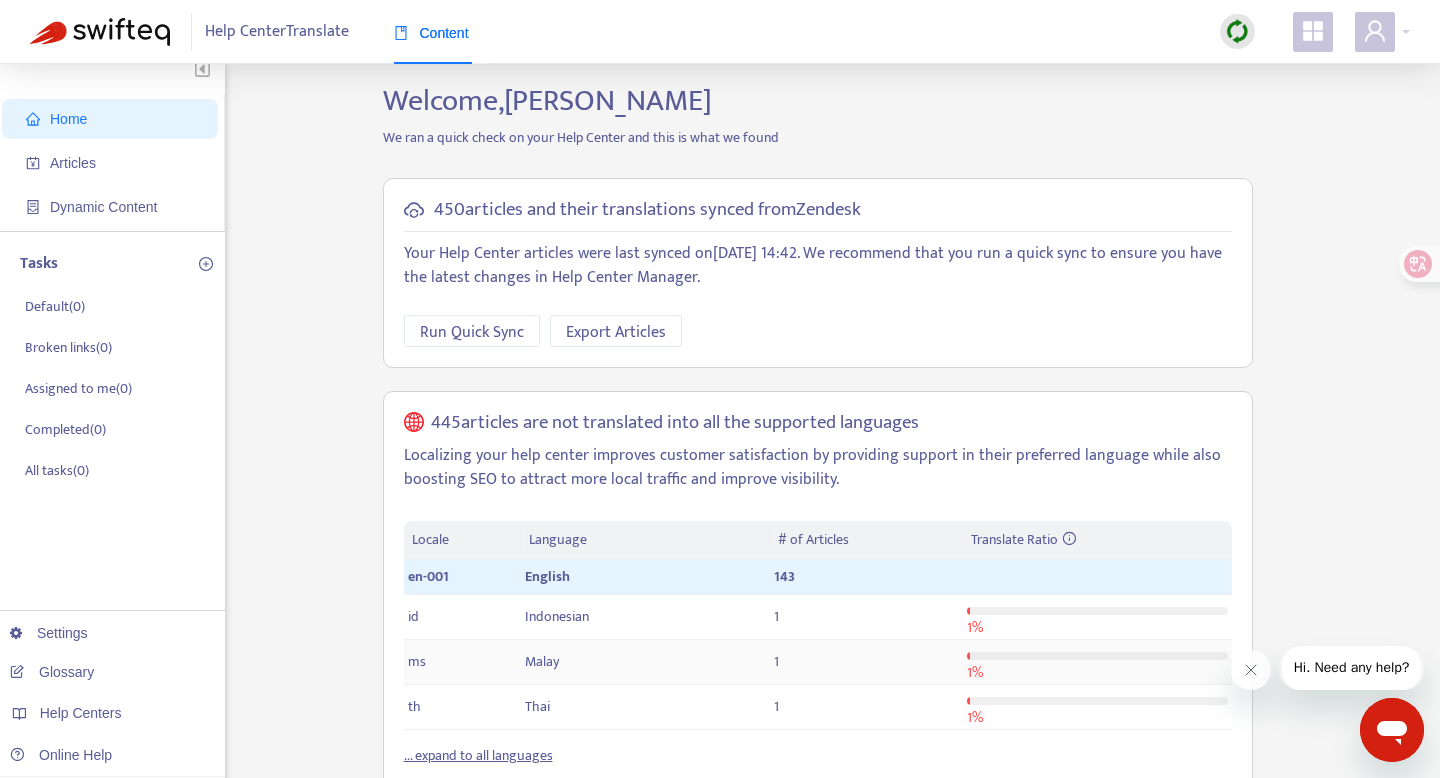 scroll, scrollTop: 0, scrollLeft: 0, axis: both 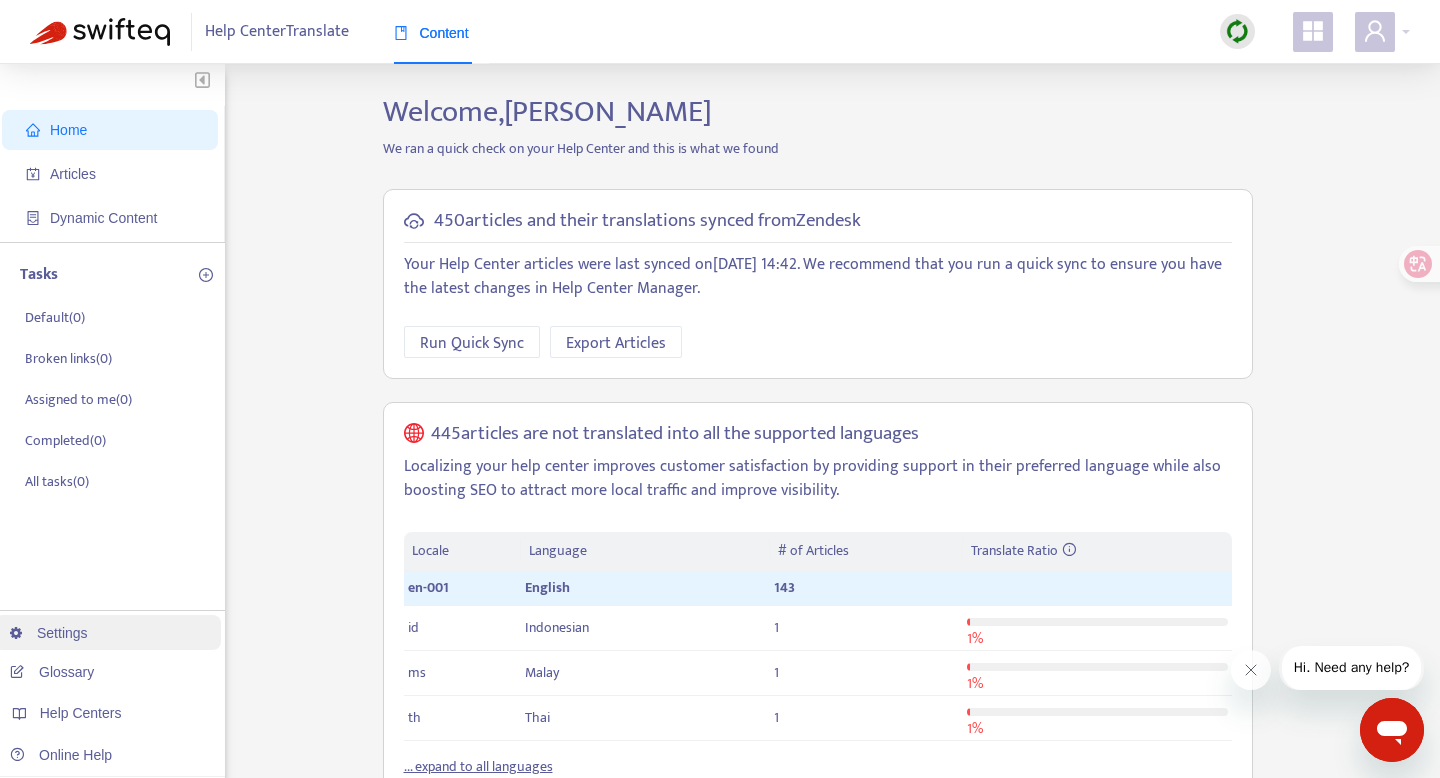 click on "Settings" at bounding box center [49, 633] 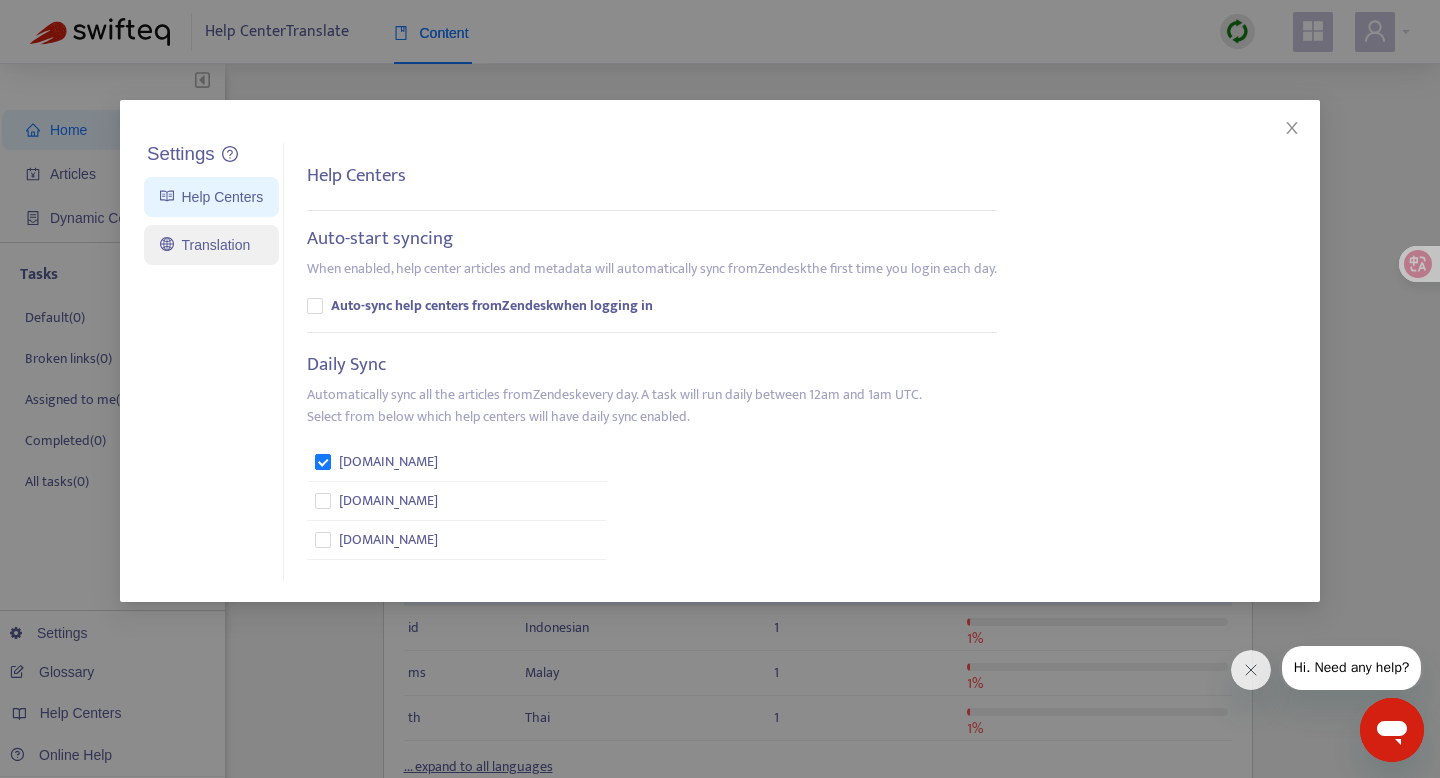 click on "Translation" at bounding box center (205, 245) 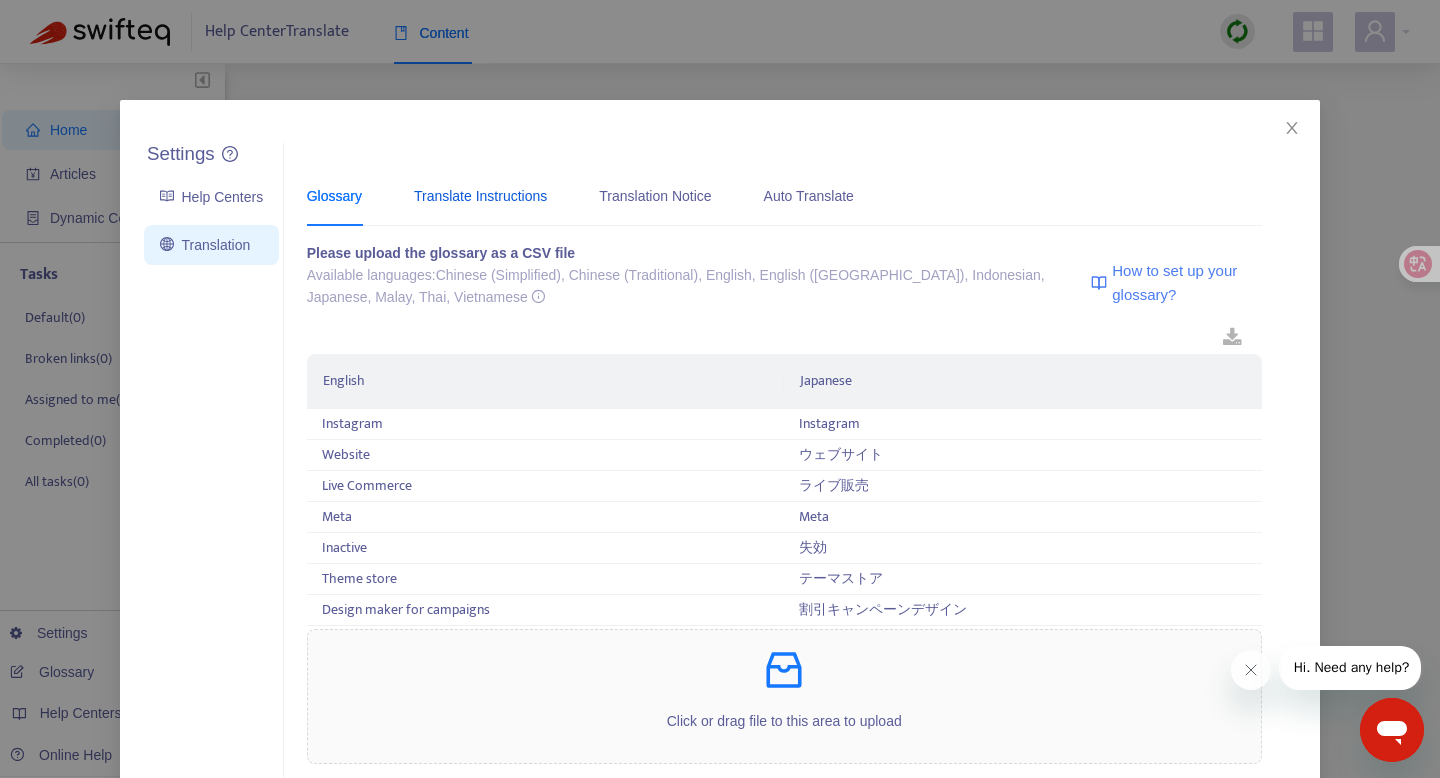 click on "Translate Instructions" at bounding box center (480, 196) 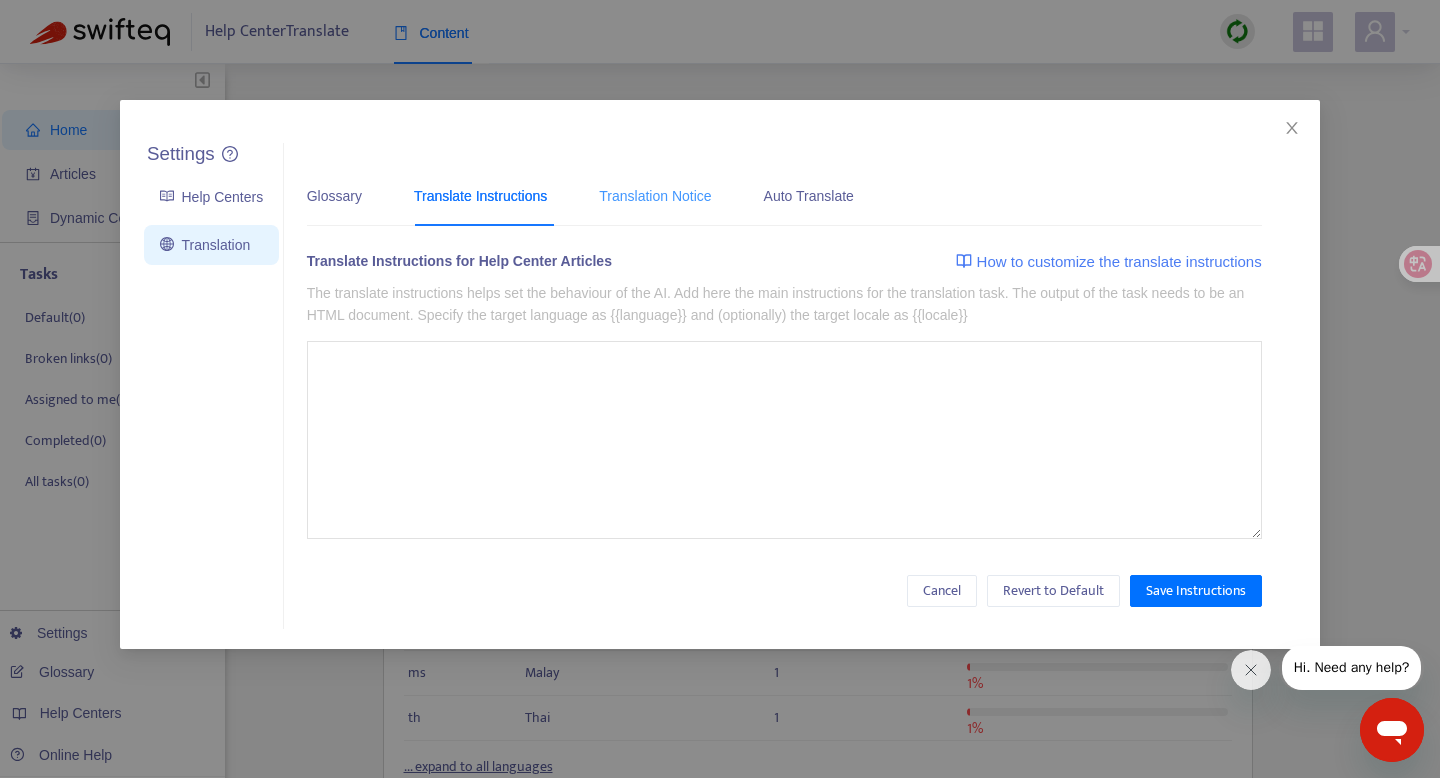 type on "**********" 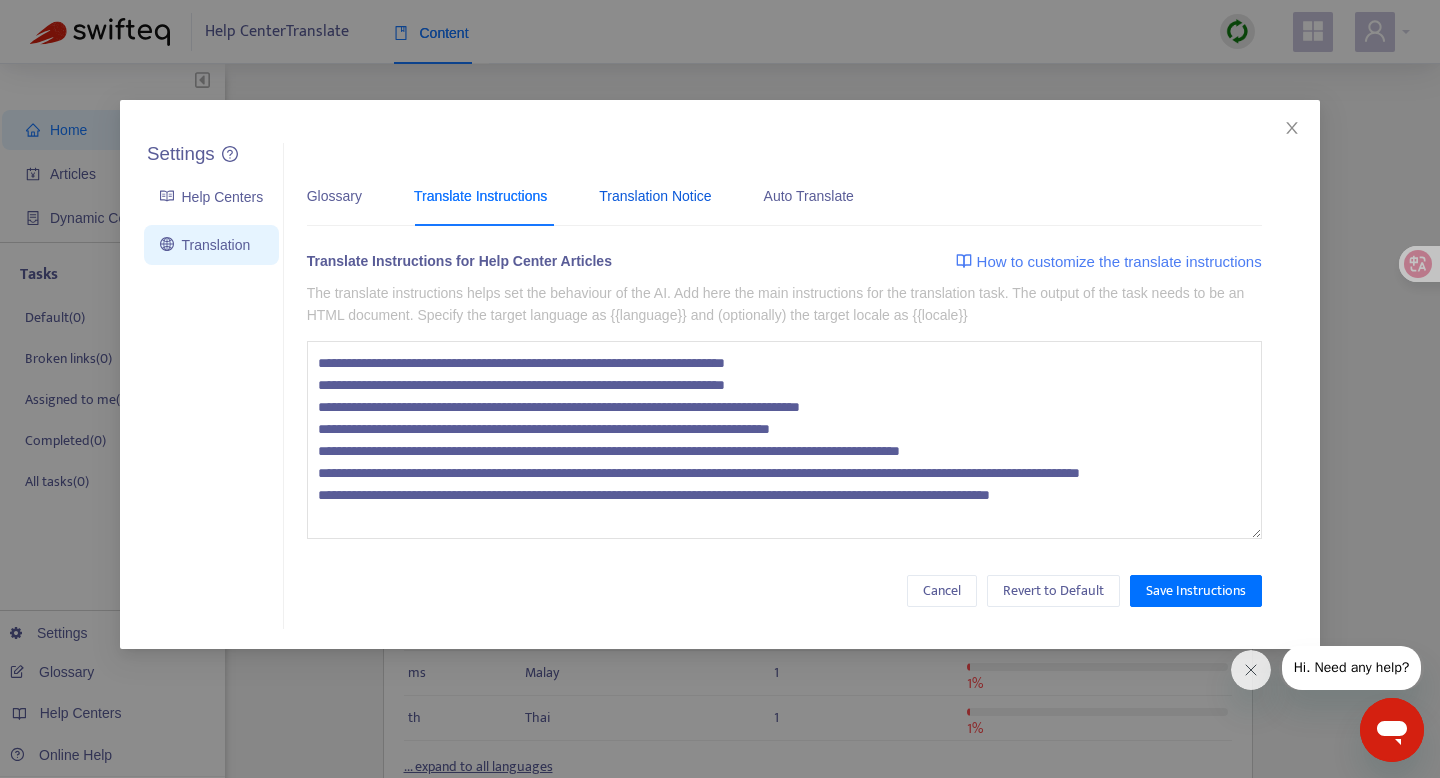 click on "Translation Notice" at bounding box center (655, 196) 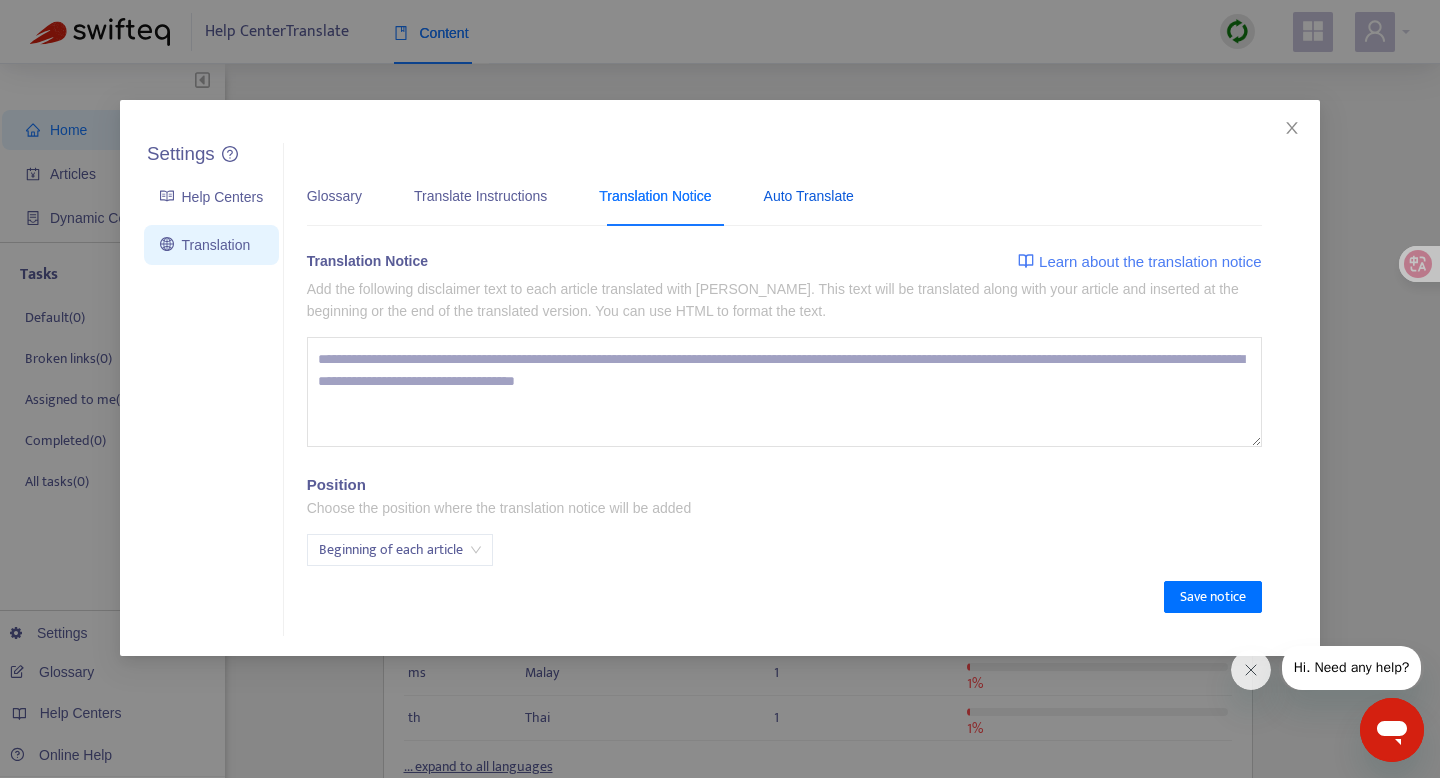 click on "Auto Translate" at bounding box center (809, 196) 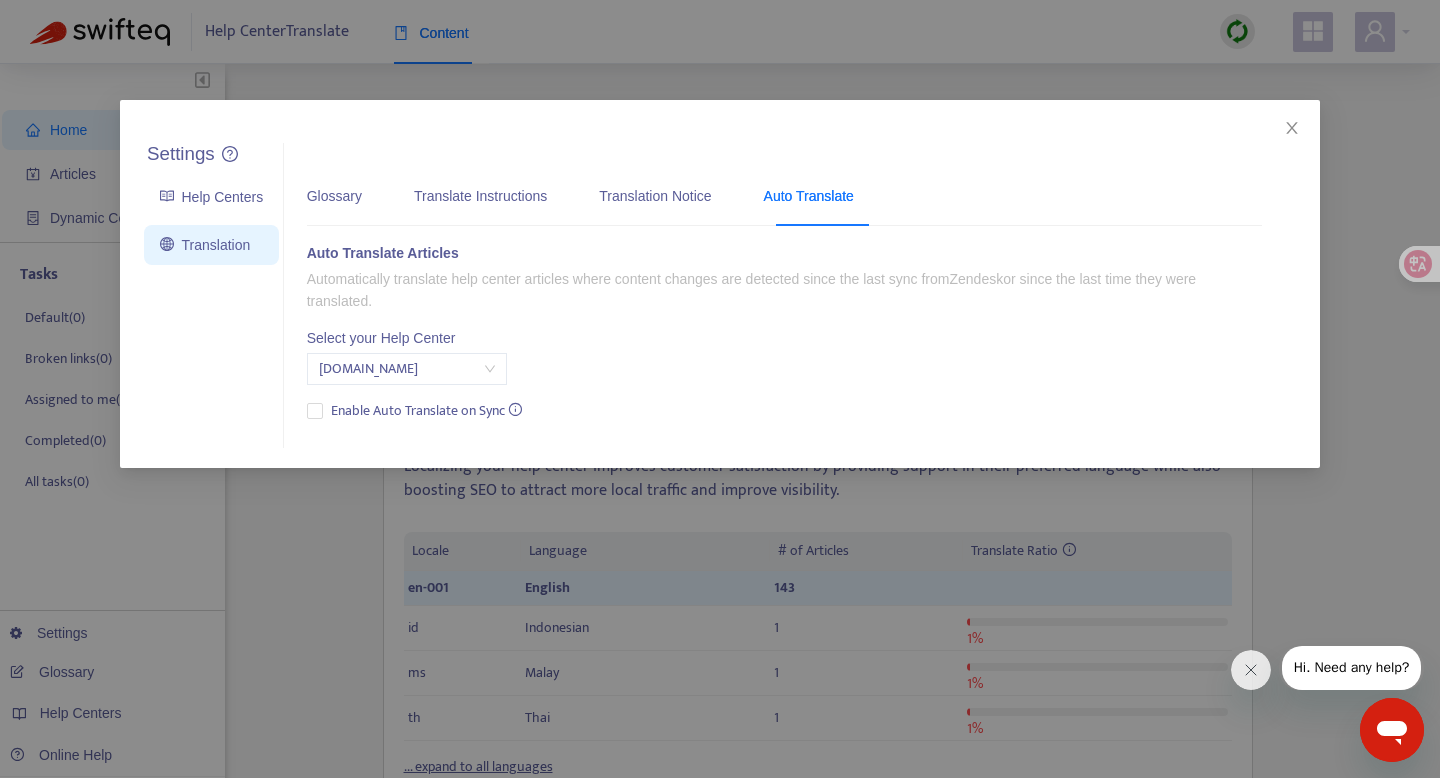click on "Settings  Help Centers Translation Settings  Glossary Translate Instructions Translation Notice Auto Translate Please upload the glossary as a CSV file Available languages:  Chinese (Simplified), Chinese (Traditional), English, English ([GEOGRAPHIC_DATA]), Indonesian, Japanese, Malay, Thai, Vietnamese How to set up your glossary? English Japanese     Instagram Instagram Website ウェブサイト Live Commerce ライブ販売 Meta Meta Inactive 失効 Theme store テーマストア Design maker for campaigns 割引キャンペーンデザイン Multi-channel Pixel Installation Pixelインストーラー Picfocus Picfocus Wishlist お気に入り登録 add-on 追加購入 Draft Order 下書き注文 WhatsApp WhatsApp Desktop PC In-site notification プッシュ通知 Email メール Default address 既定の住所 Benefits メンバー特典 Non-member 非メンバー Offline payment オフライン決済 Theme テーマ Product 商品 Extra Checkout Field チェックアウト追加情報管理 WeChat Official Account >" at bounding box center [720, 389] 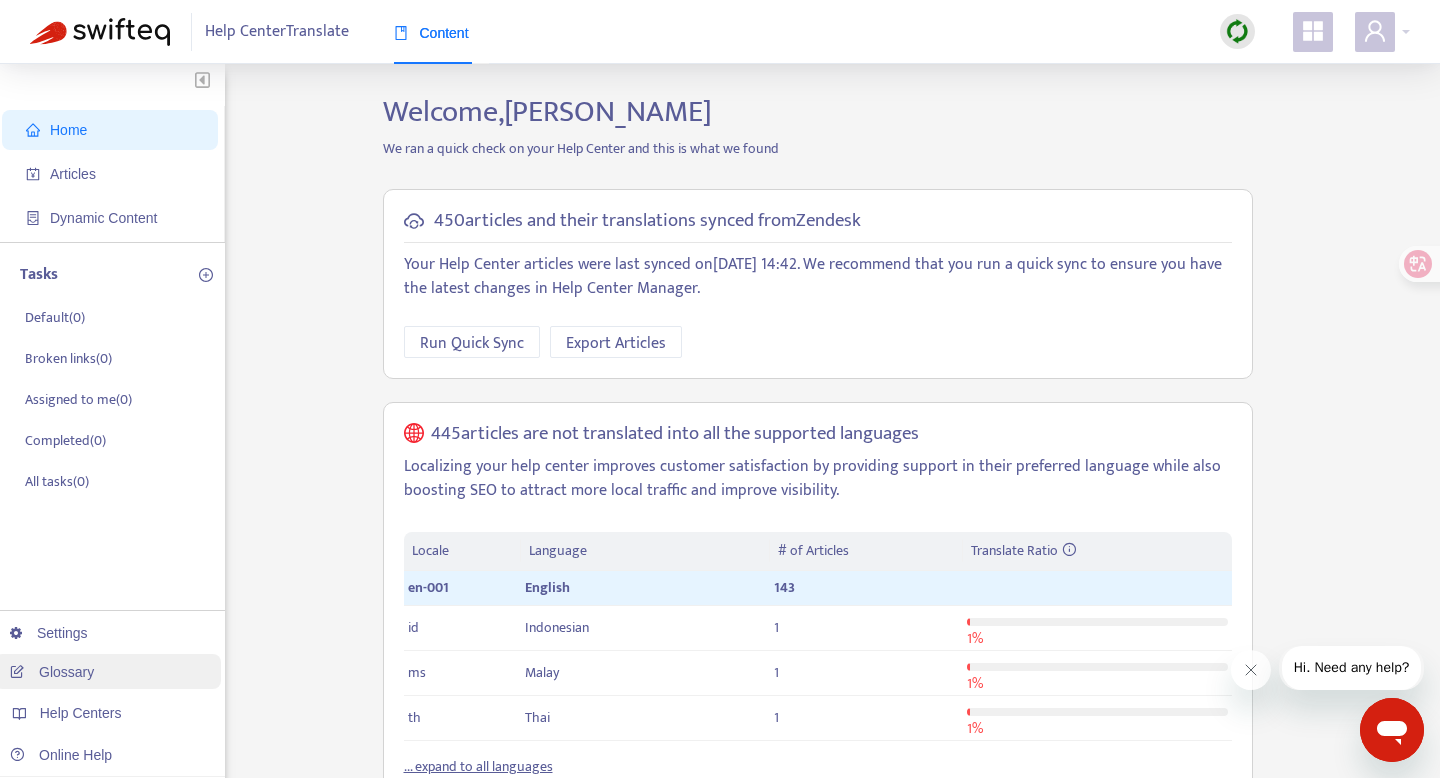 click on "Glossary" at bounding box center [52, 672] 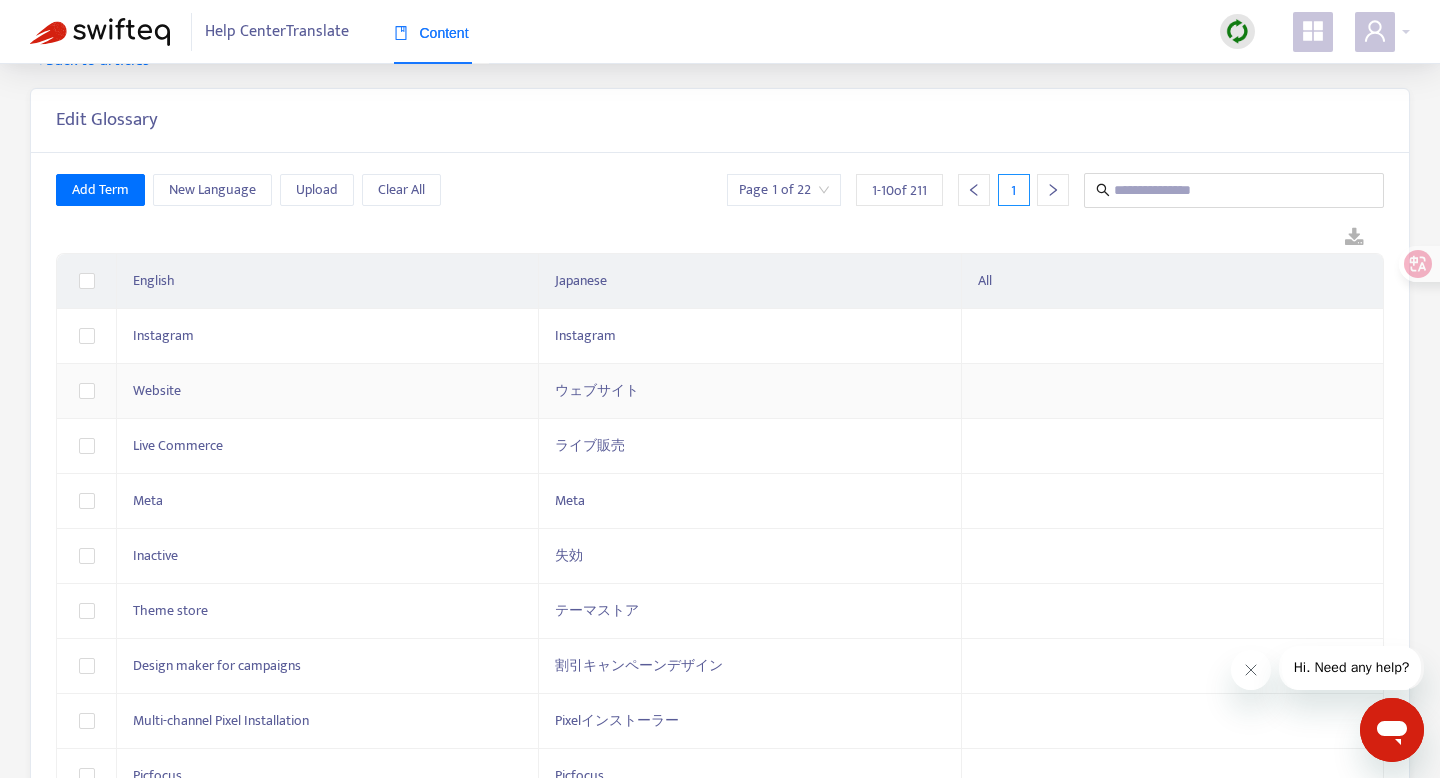 scroll, scrollTop: 0, scrollLeft: 0, axis: both 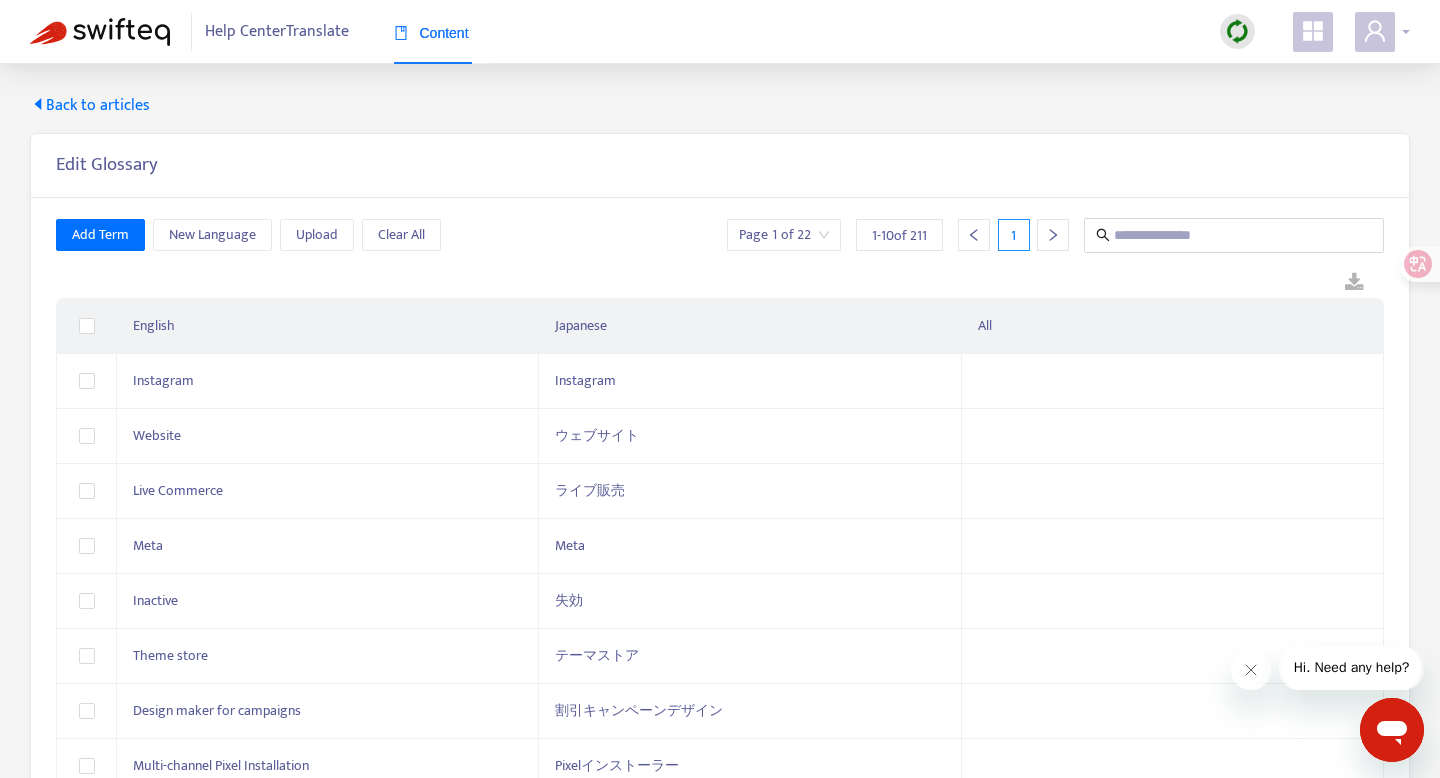 click 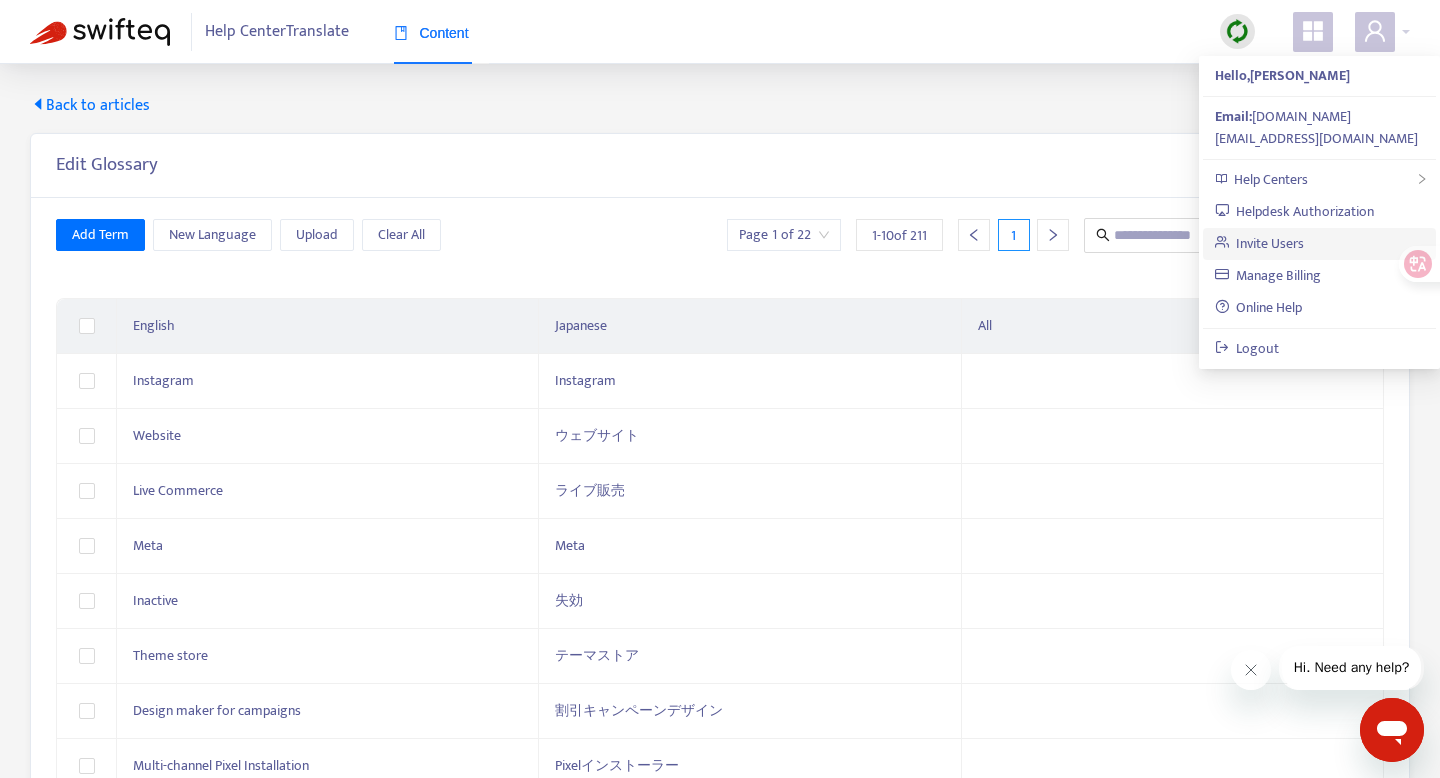 click on "Invite Users" at bounding box center [1260, 243] 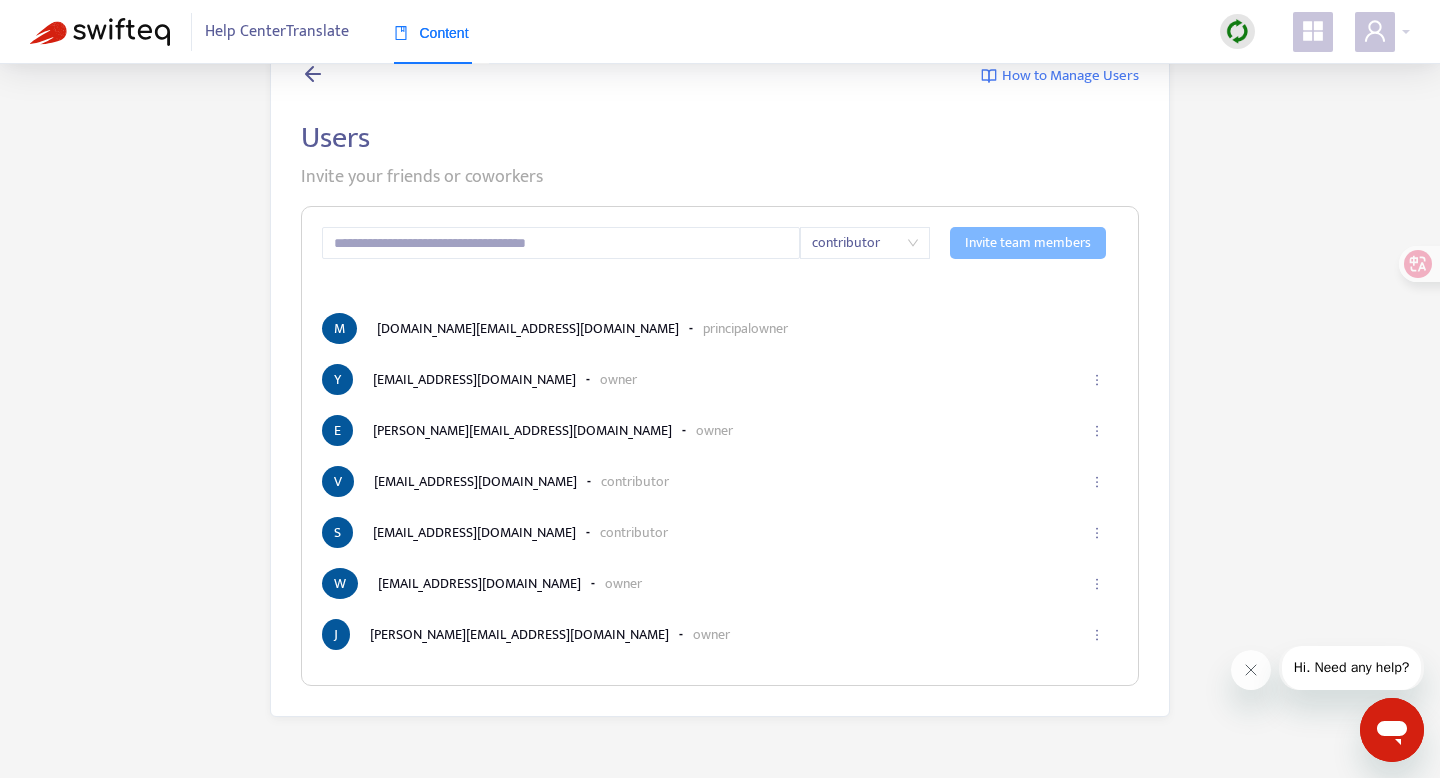 scroll, scrollTop: 64, scrollLeft: 0, axis: vertical 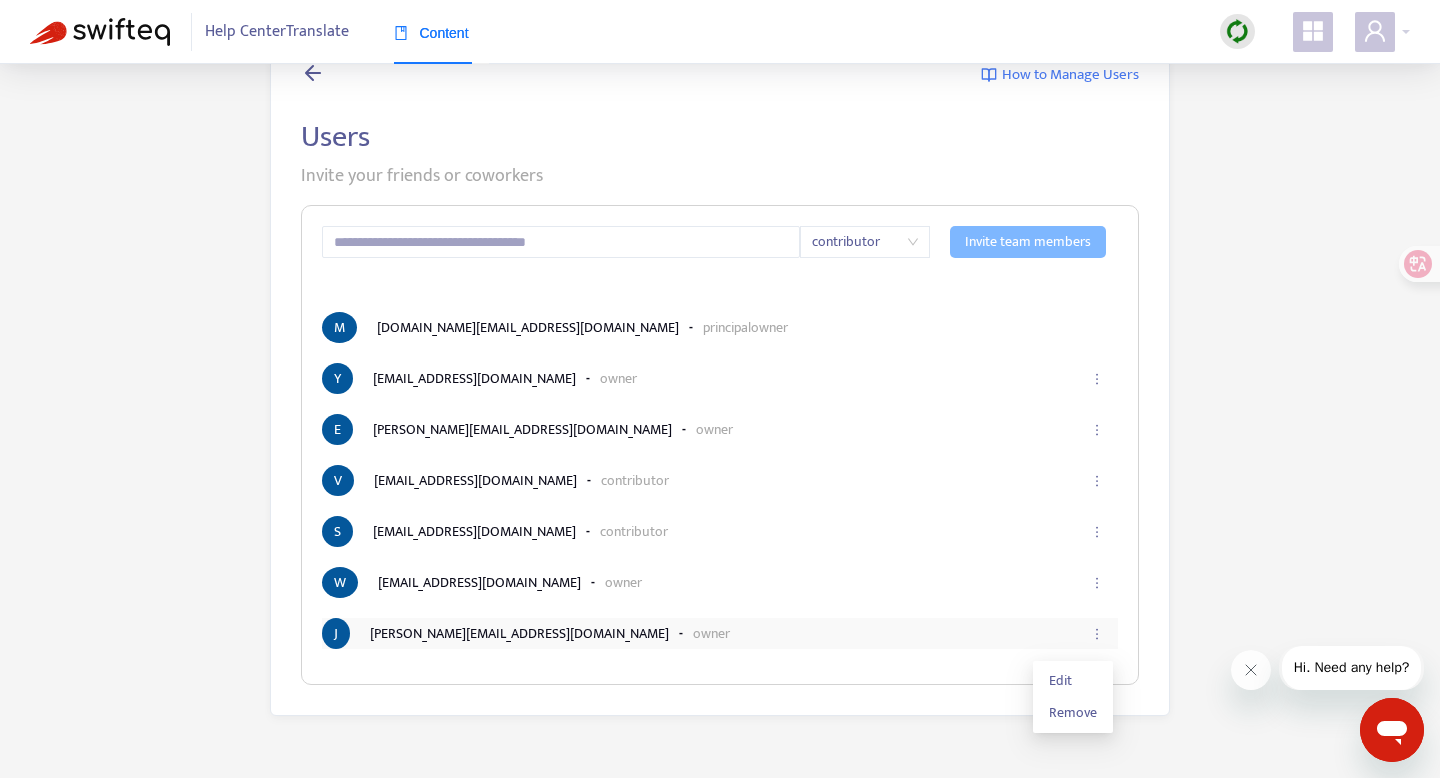 click 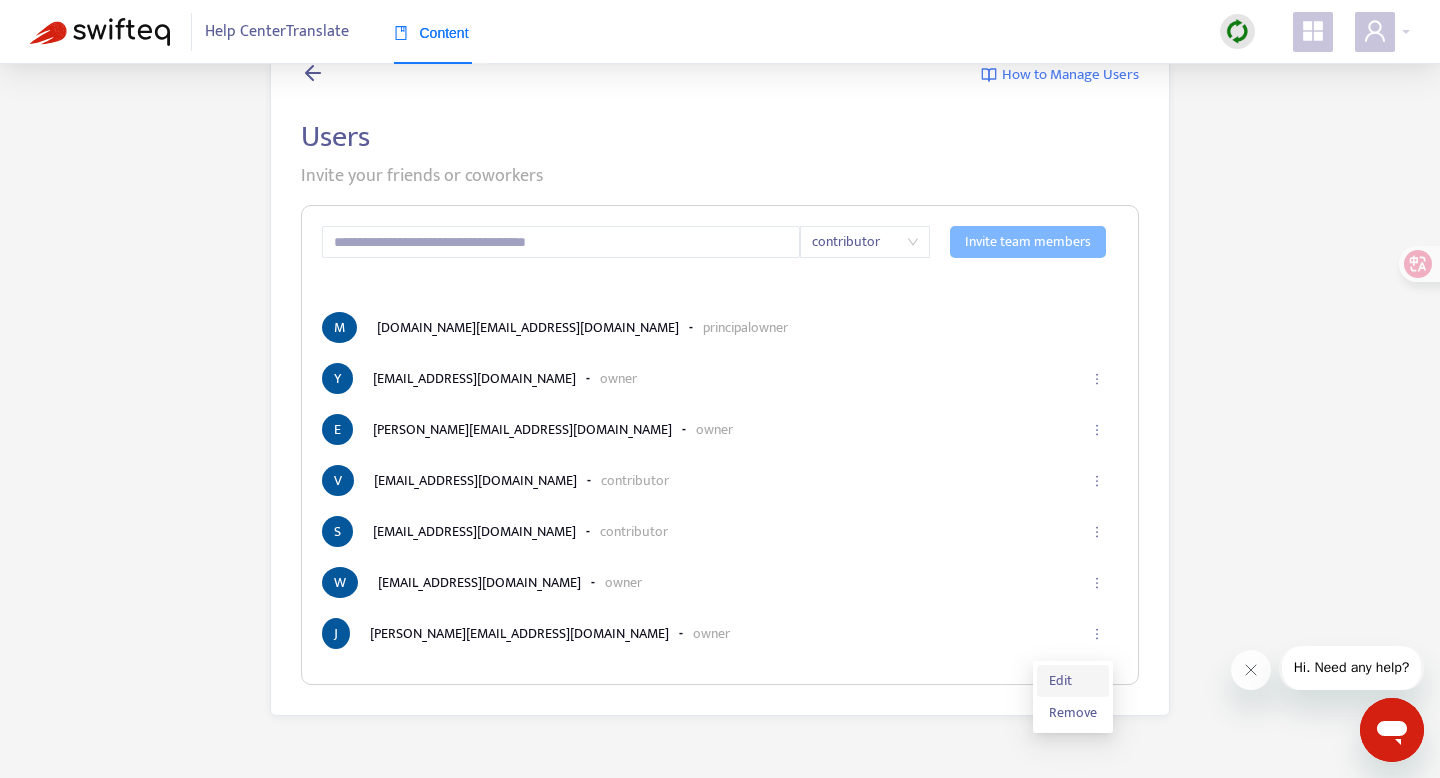 click on "Edit" at bounding box center (1073, 681) 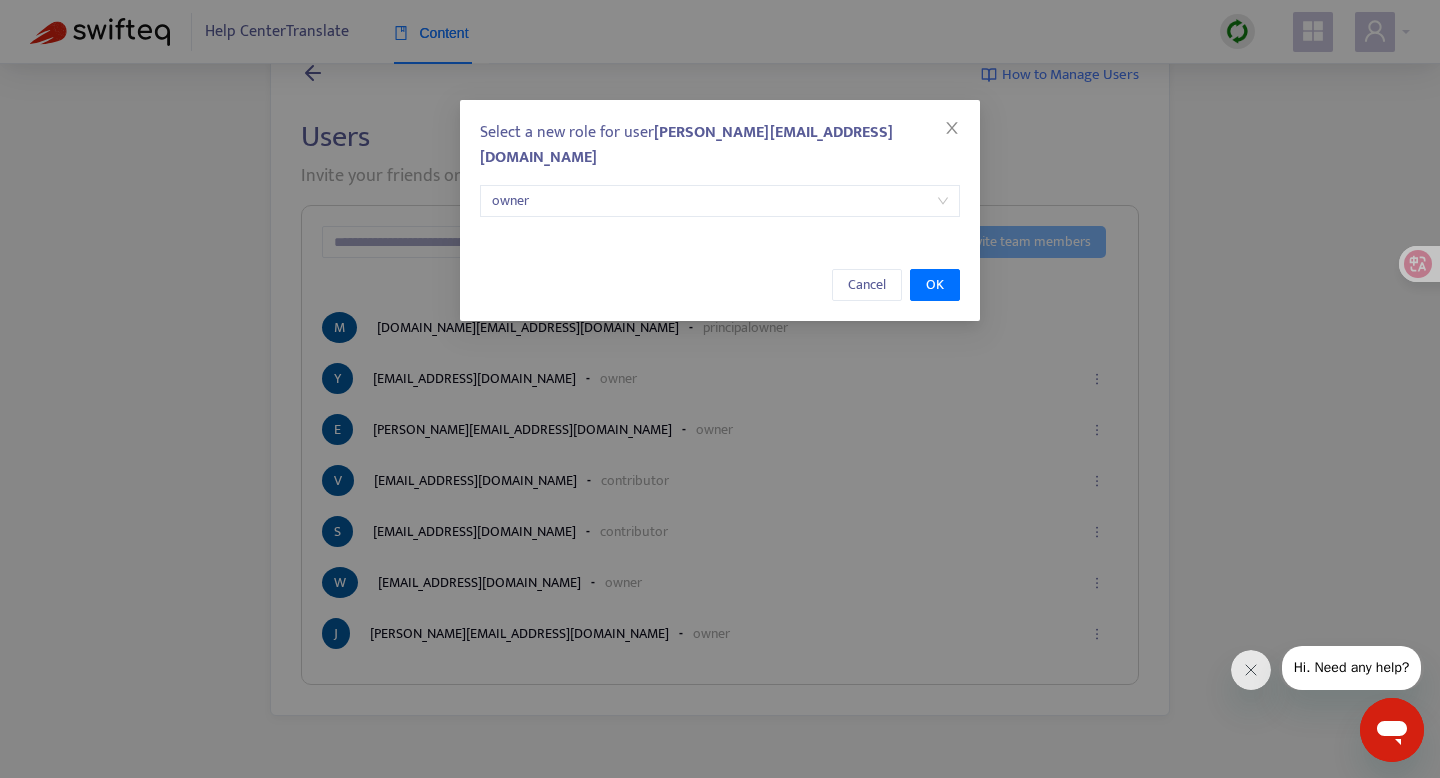 click on "owner" at bounding box center (720, 201) 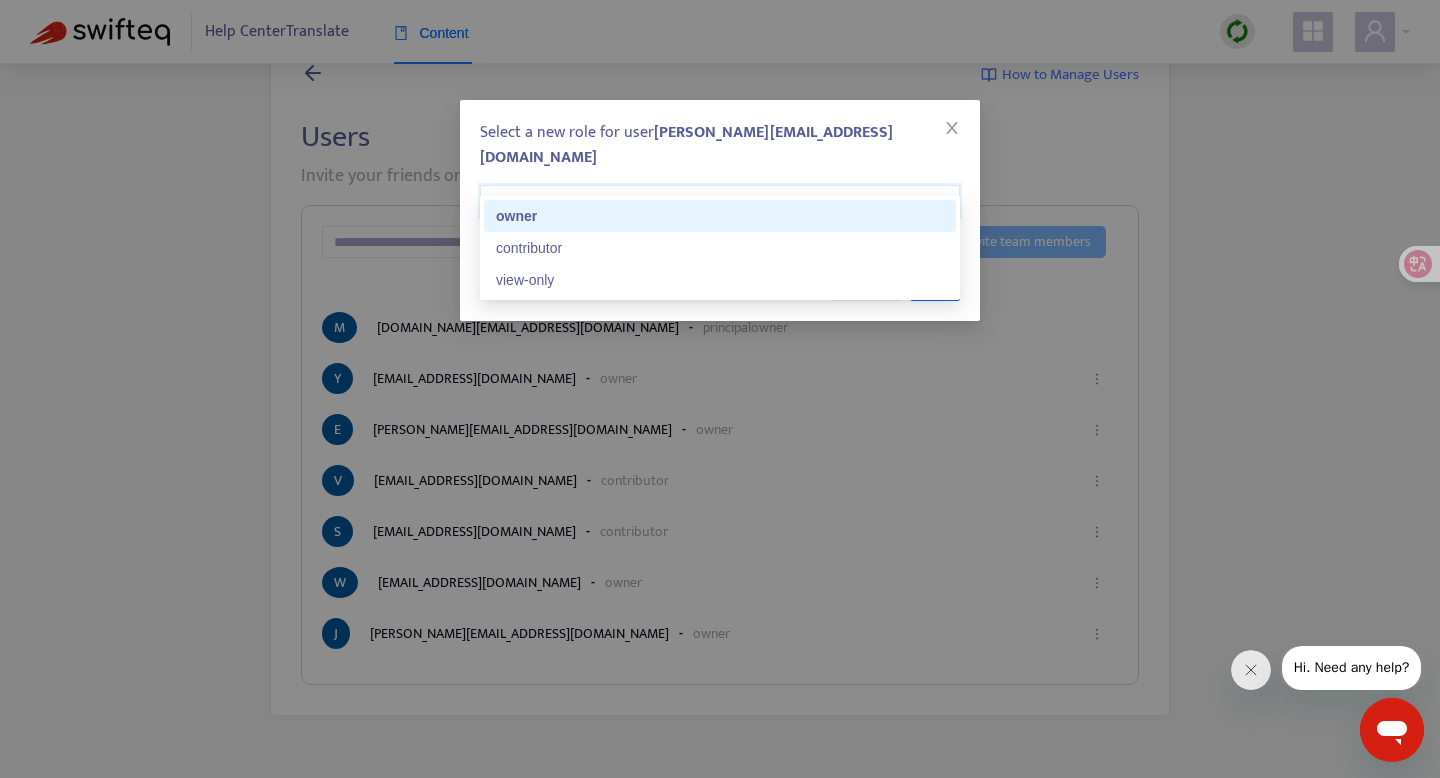 click on "Select a new role for user  [PERSON_NAME][EMAIL_ADDRESS][DOMAIN_NAME] owner" at bounding box center (720, 168) 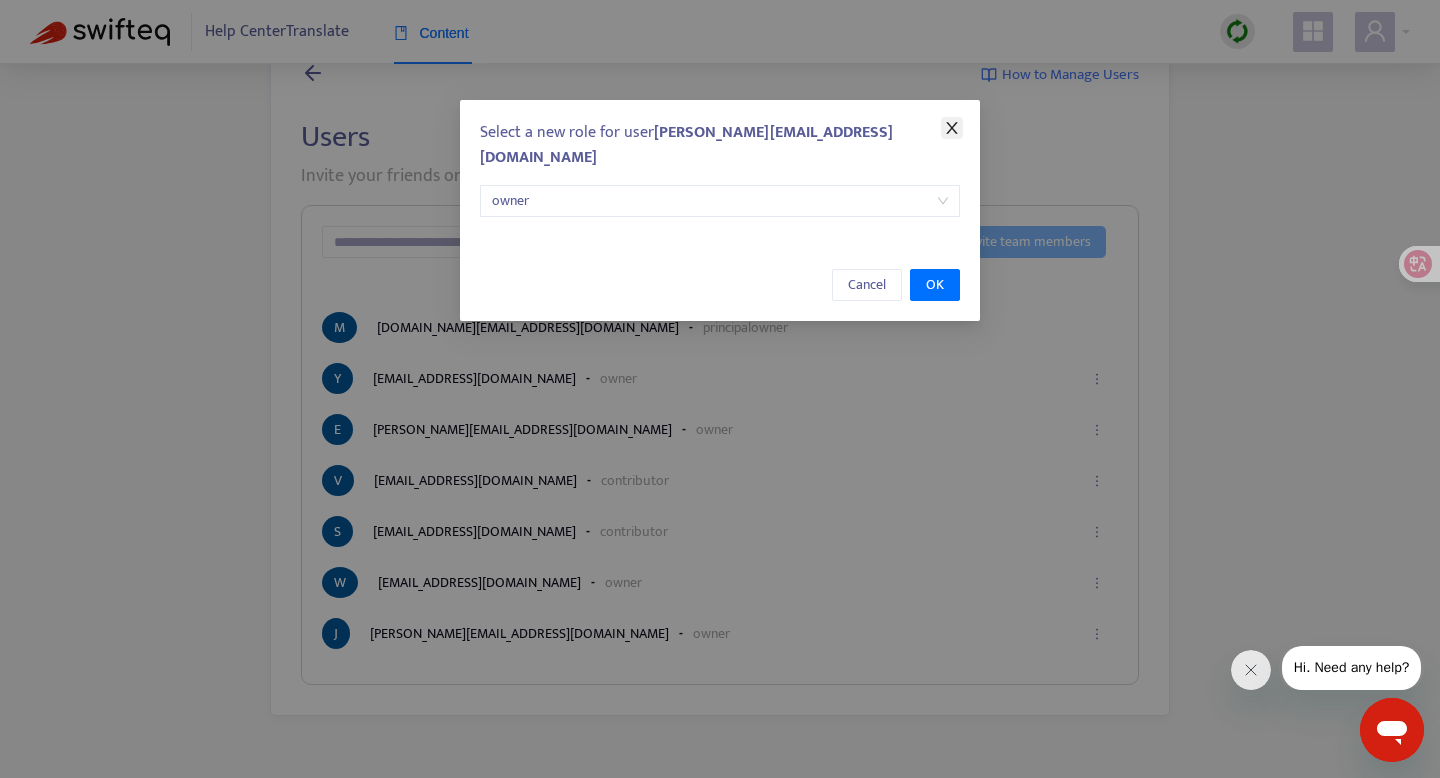 click 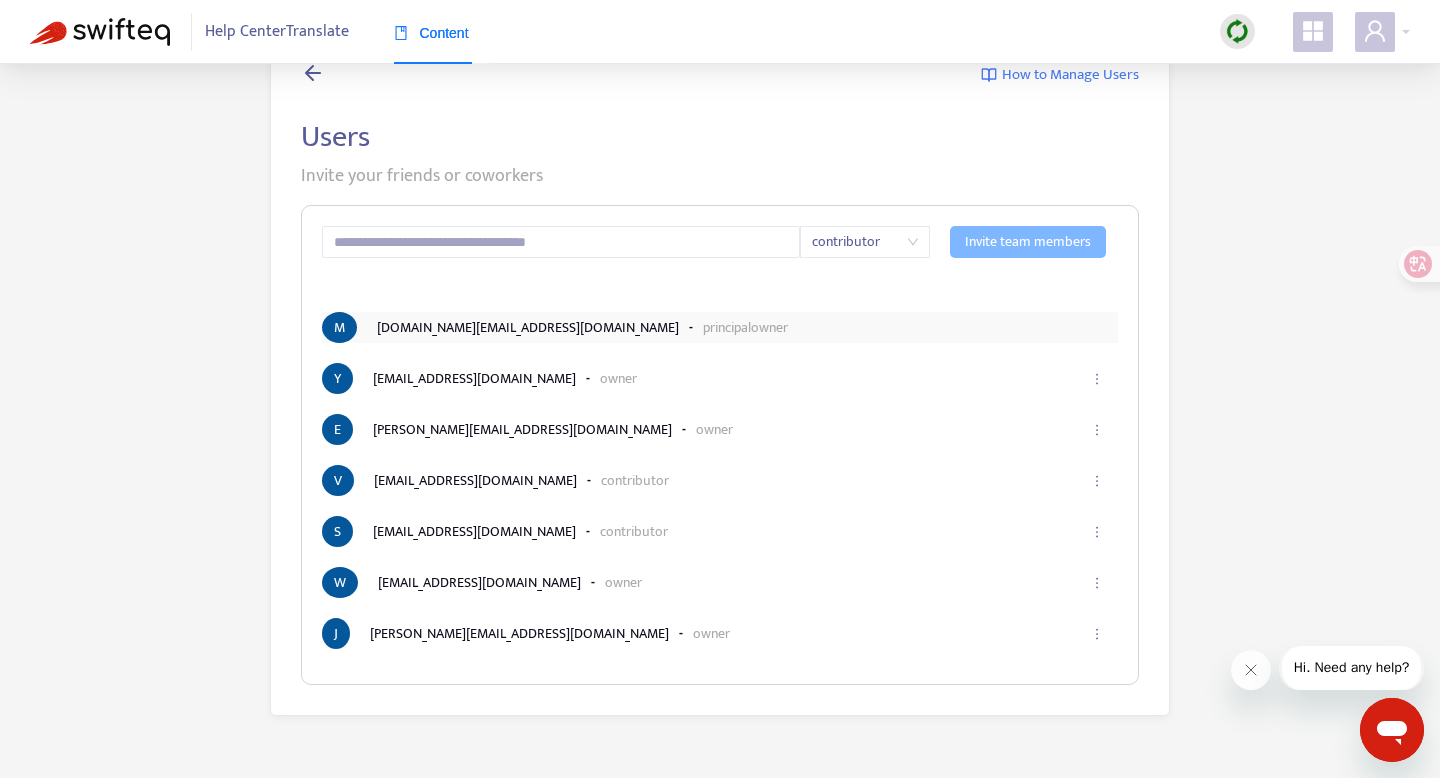 scroll, scrollTop: 0, scrollLeft: 0, axis: both 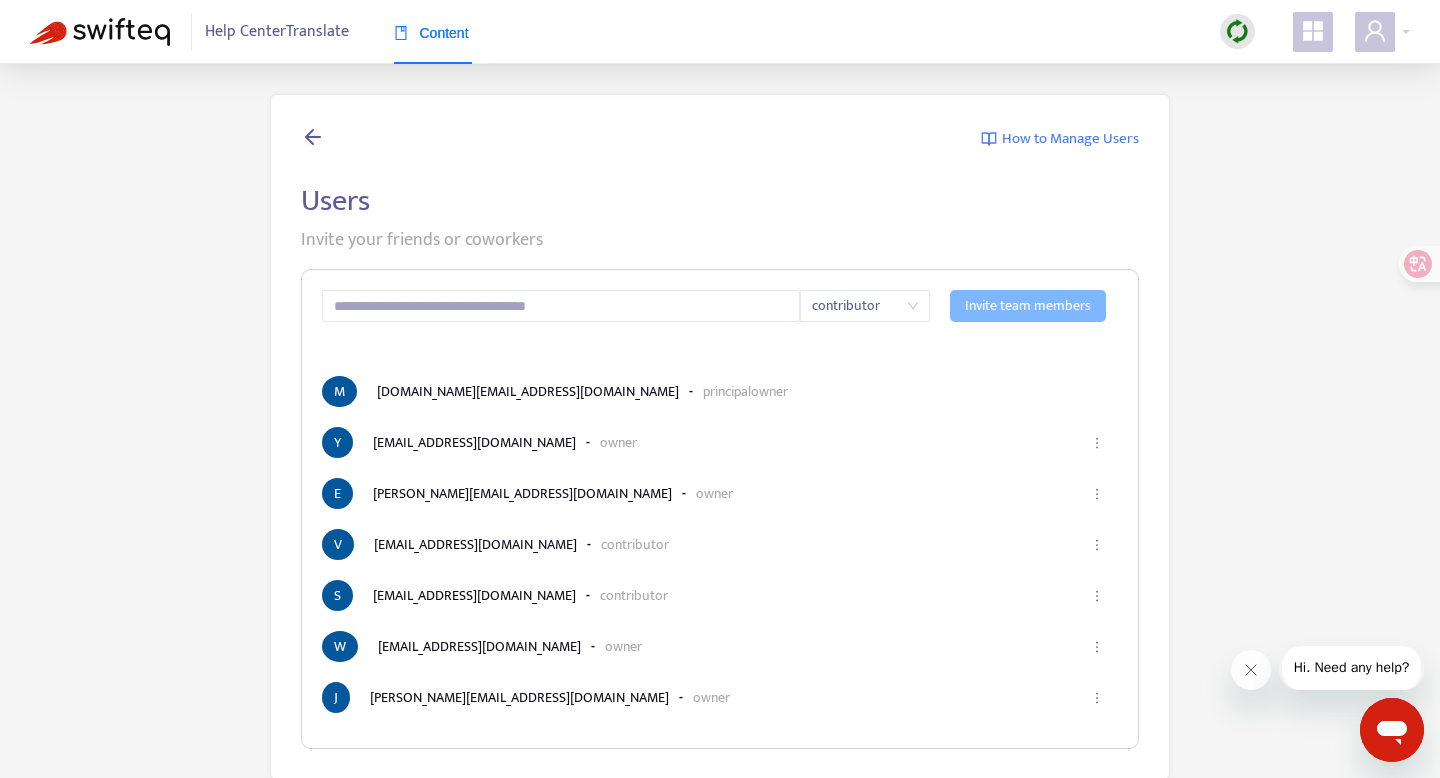 click on "contributor" at bounding box center (865, 306) 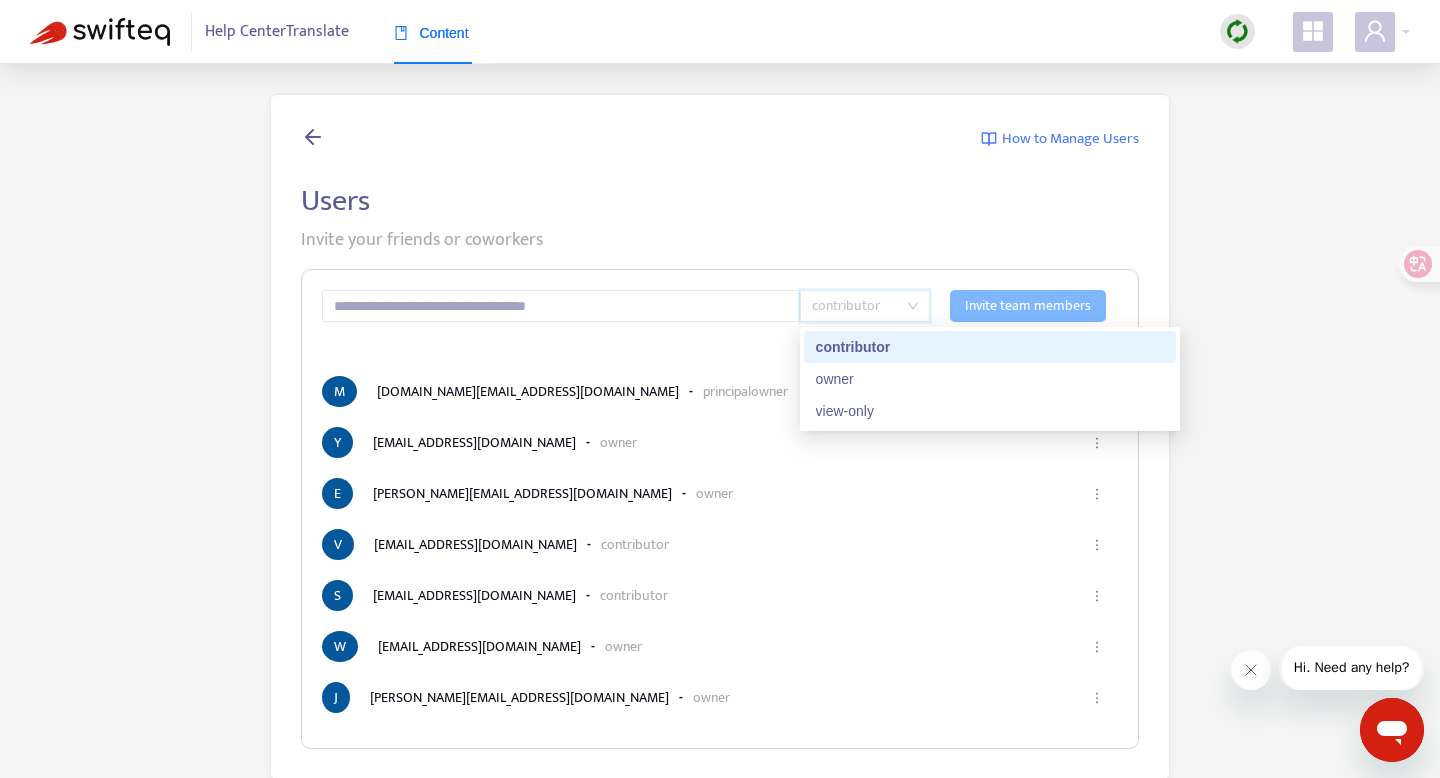 click on "contributor" at bounding box center [865, 306] 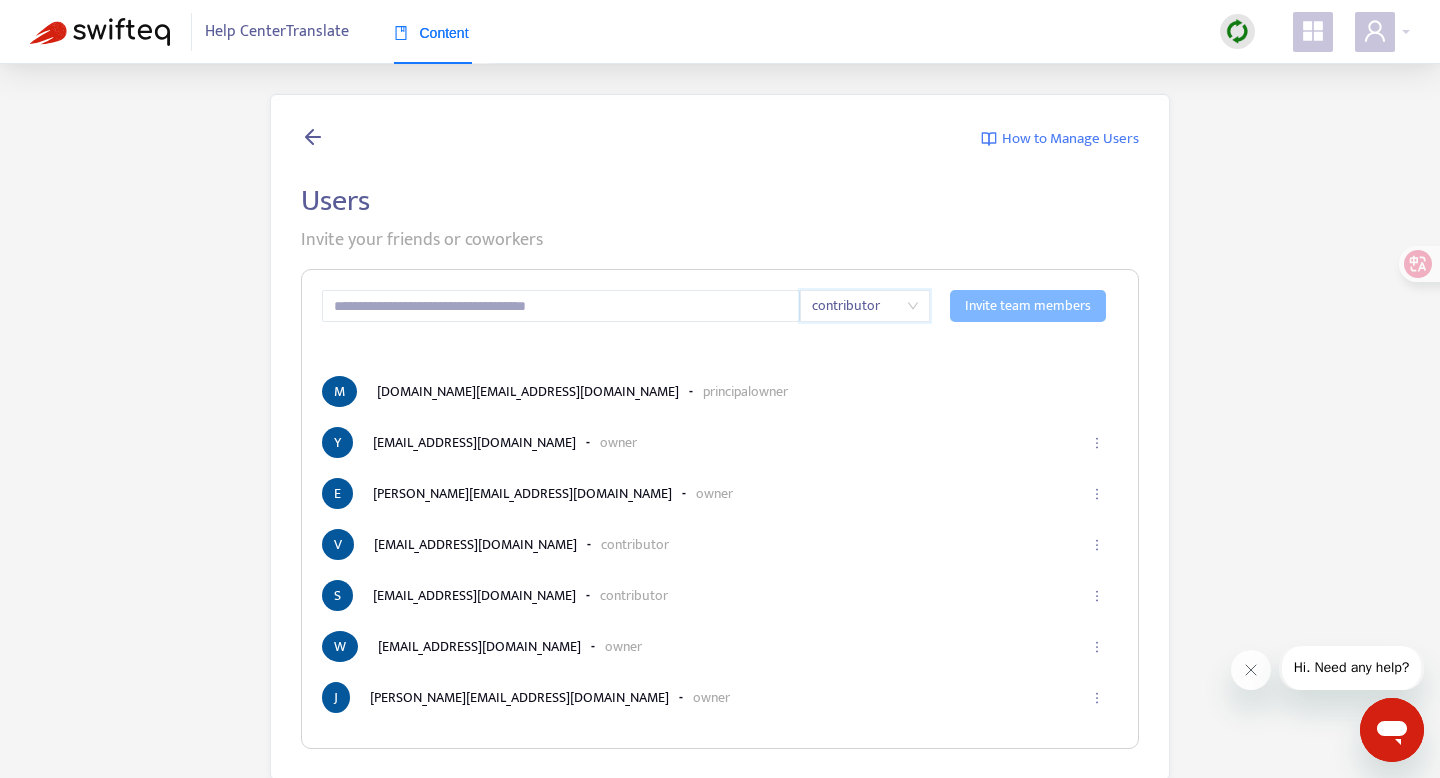 click on "Invite your friends or coworkers" at bounding box center (720, 240) 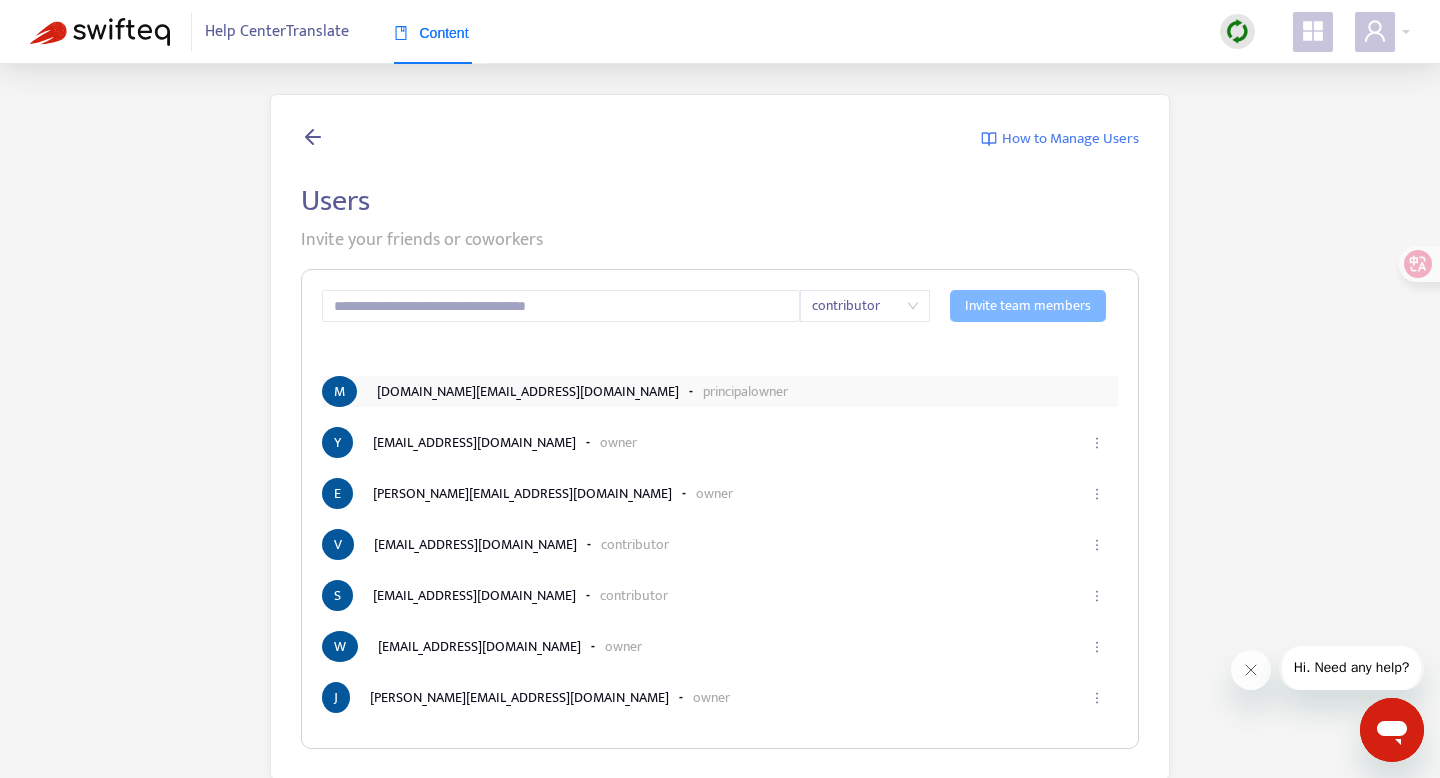 click on "principal  owner" at bounding box center [745, 391] 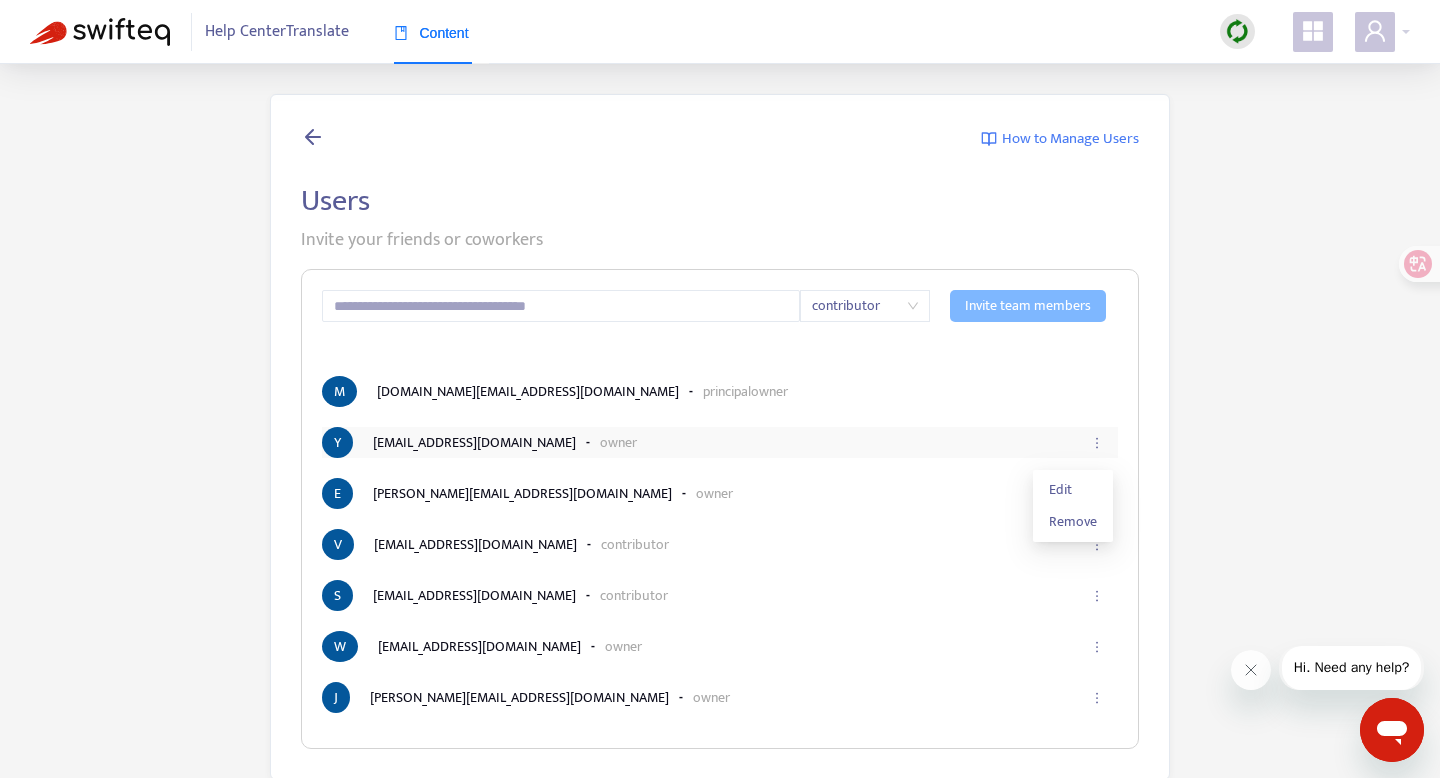 click 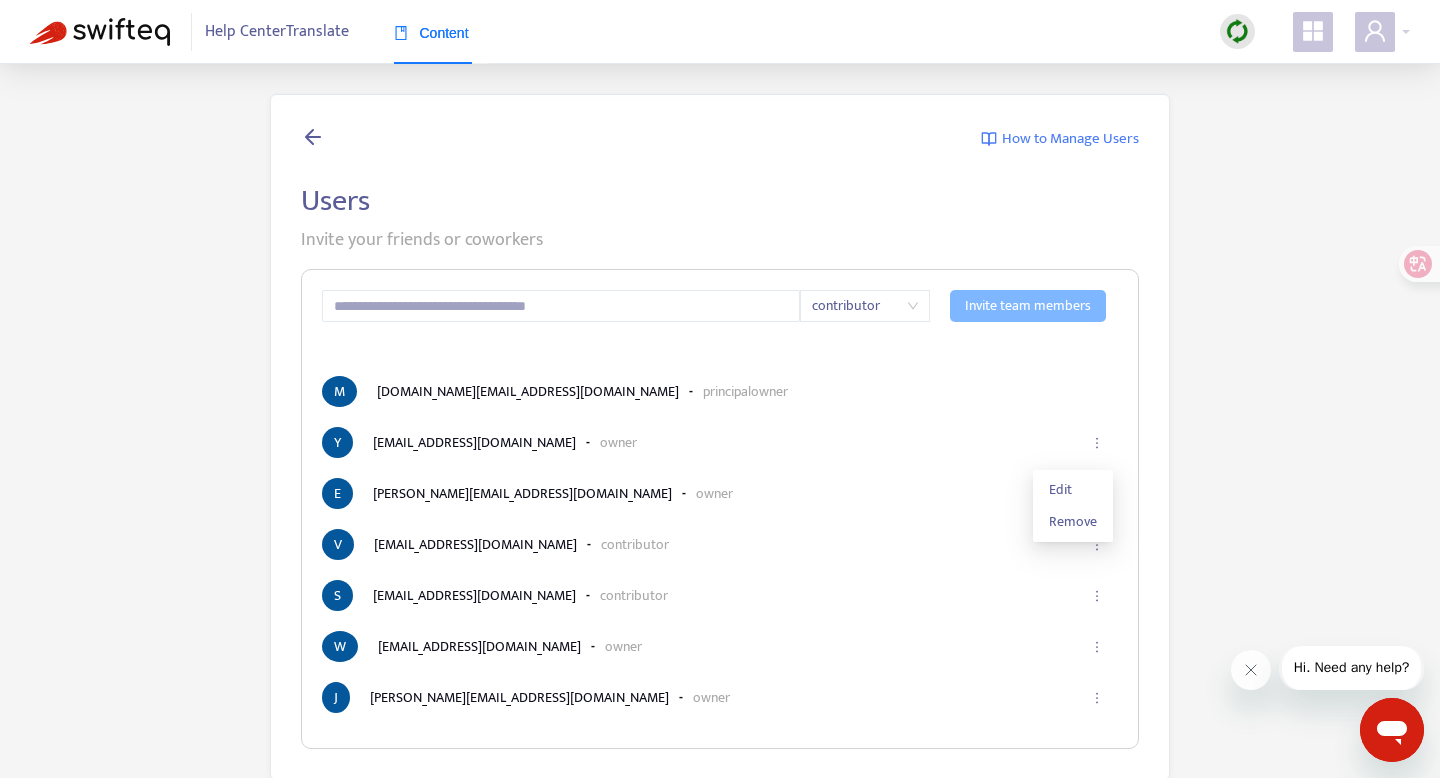 click on "How to Manage Users Users Invite your friends or coworkers contributor Invite team members [PERSON_NAME] [DOMAIN_NAME][EMAIL_ADDRESS][DOMAIN_NAME] - principal  owner Y [EMAIL_ADDRESS][DOMAIN_NAME] - owner   E [PERSON_NAME][EMAIL_ADDRESS][DOMAIN_NAME] - owner   V [PERSON_NAME][EMAIL_ADDRESS][DOMAIN_NAME] - contributor   S [EMAIL_ADDRESS][DOMAIN_NAME] - contributor   W [EMAIL_ADDRESS][DOMAIN_NAME] - owner   J [EMAIL_ADDRESS][DOMAIN_NAME] - owner" at bounding box center [720, 437] 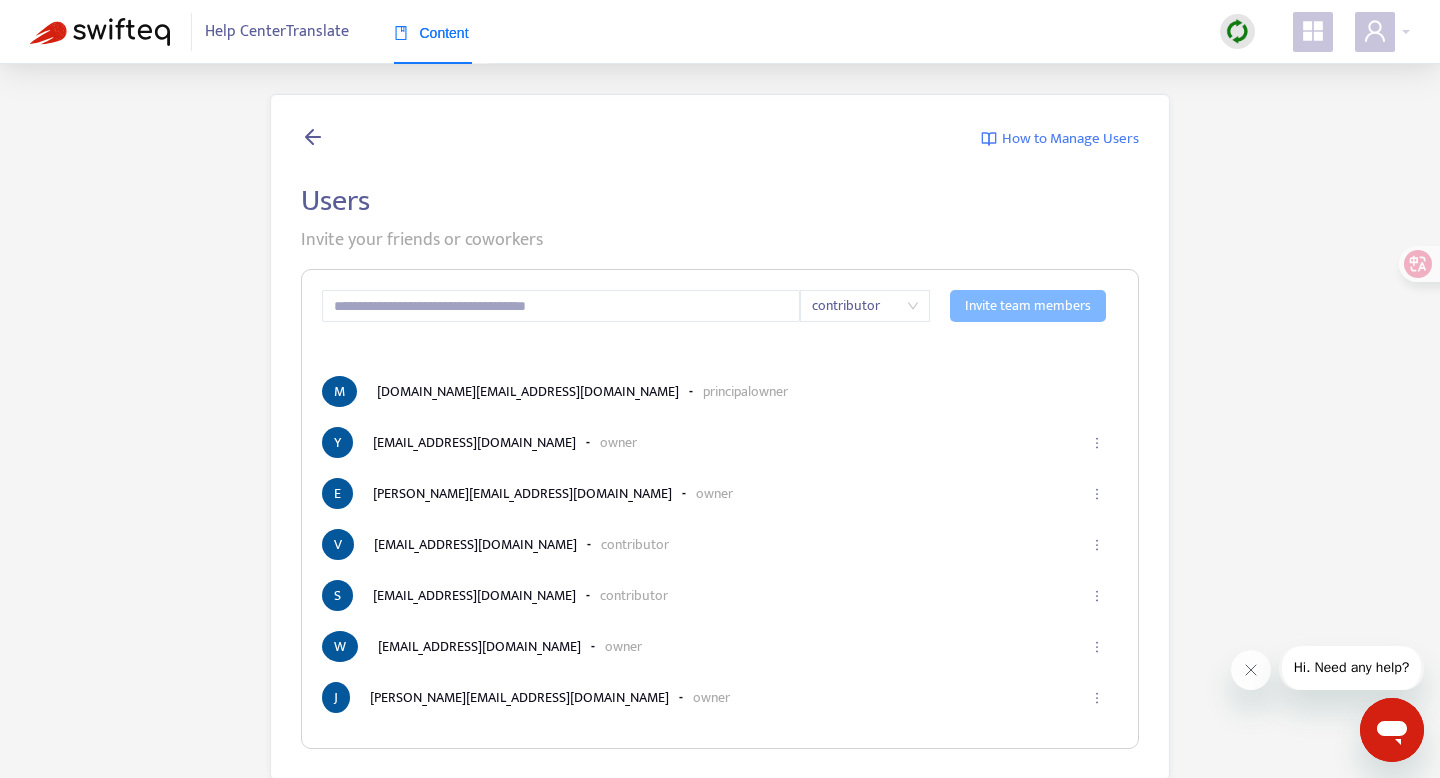 click at bounding box center [1313, 32] 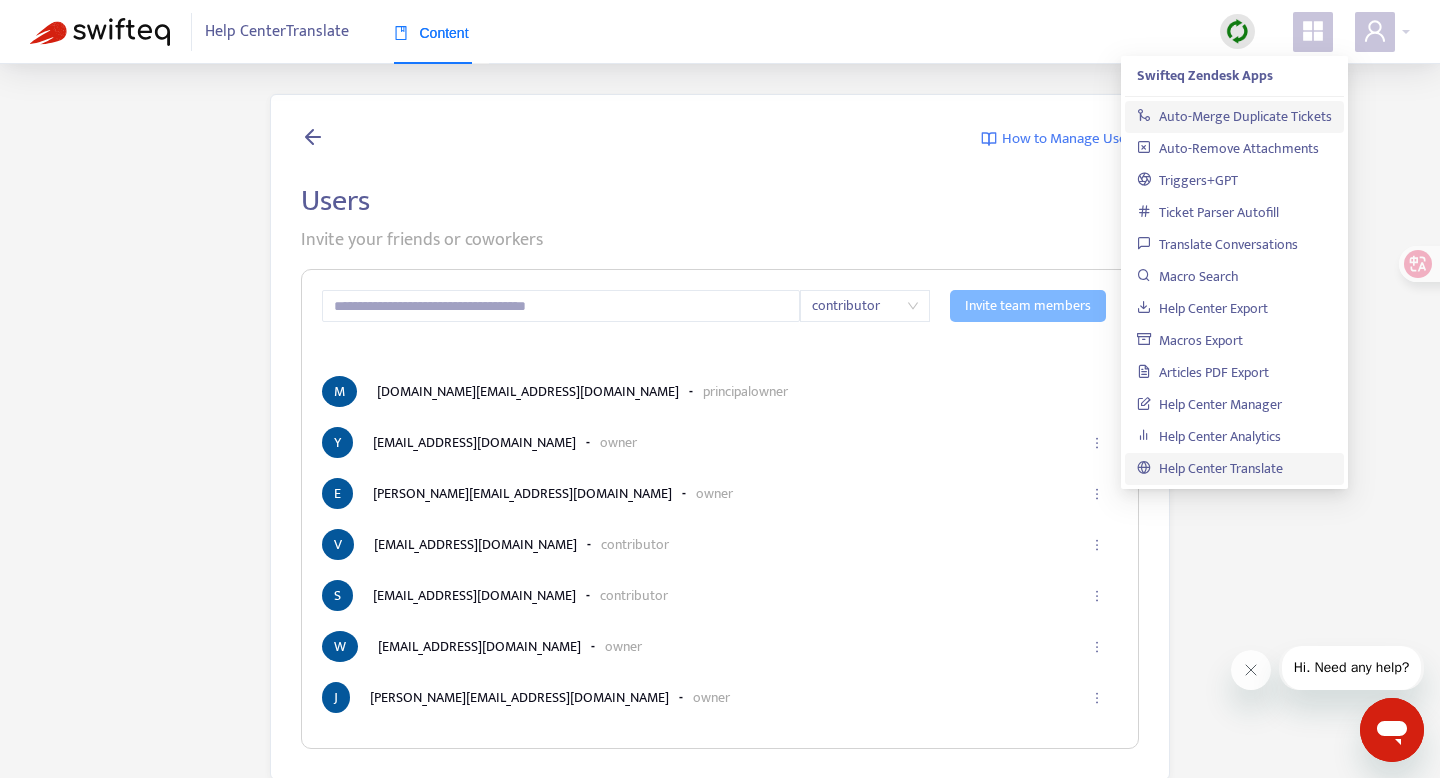 click on "Auto-Merge Duplicate Tickets" at bounding box center [1234, 116] 